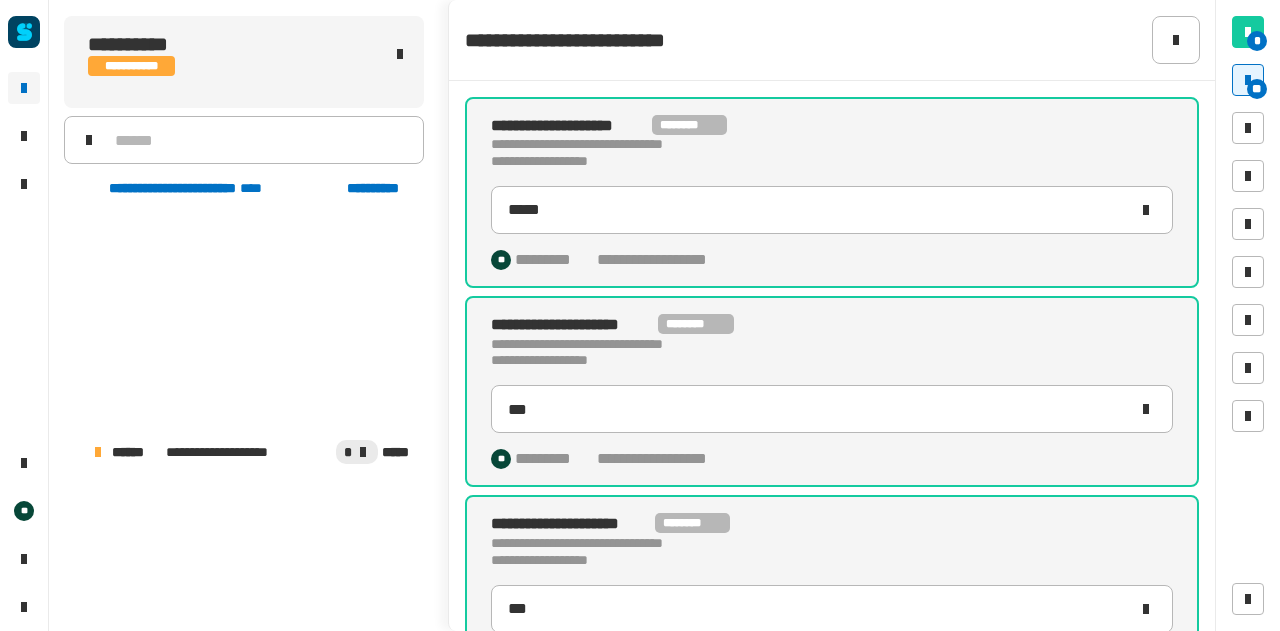 scroll, scrollTop: 0, scrollLeft: 0, axis: both 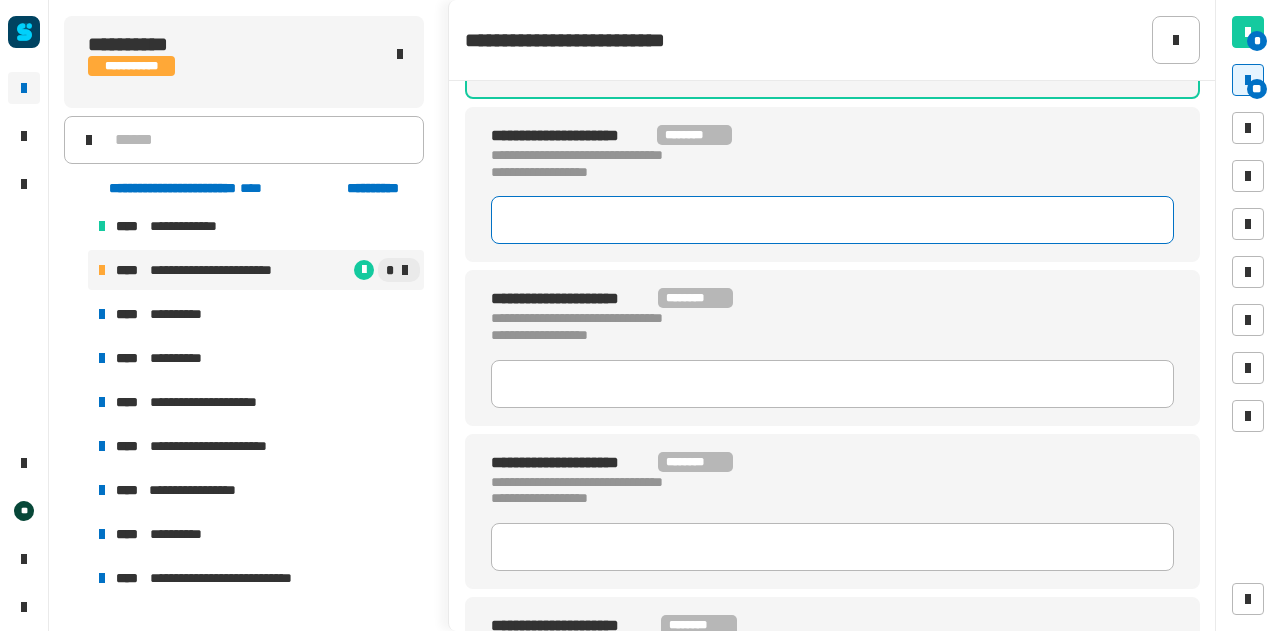 click 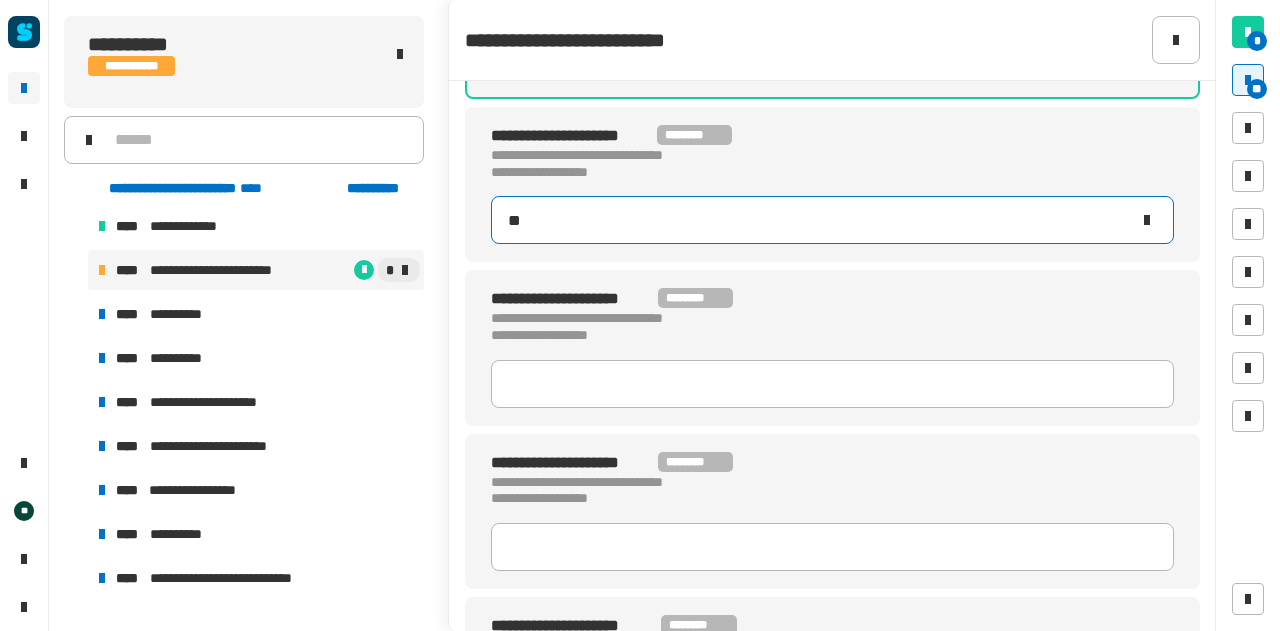 type on "***" 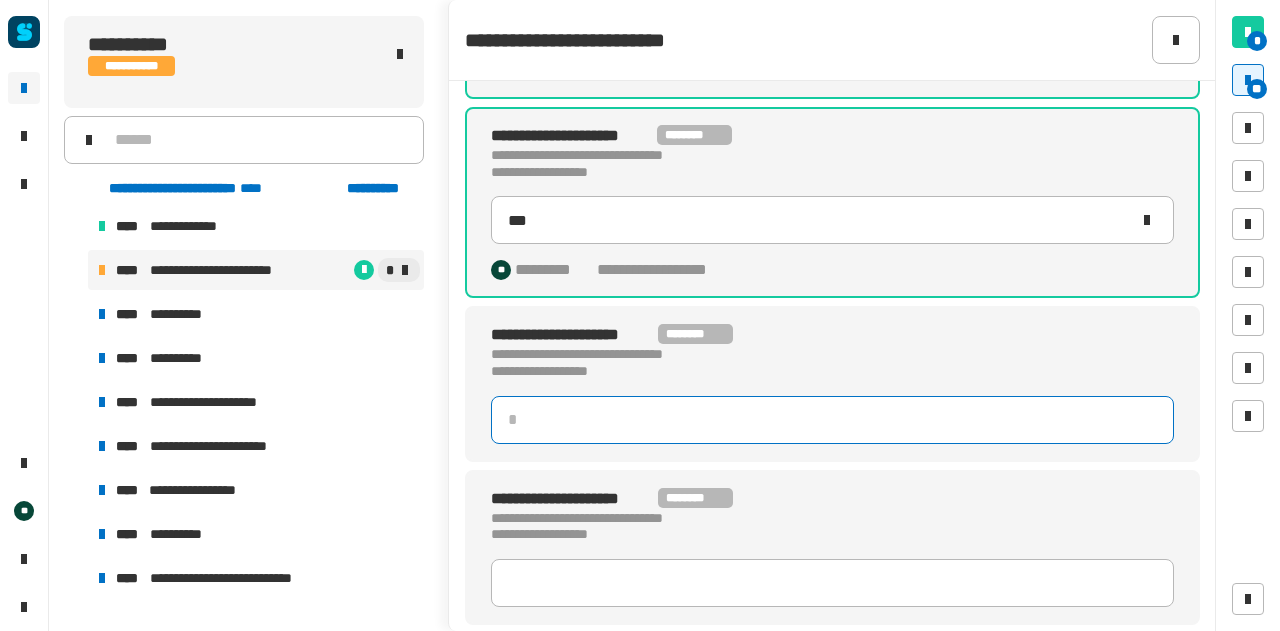 click 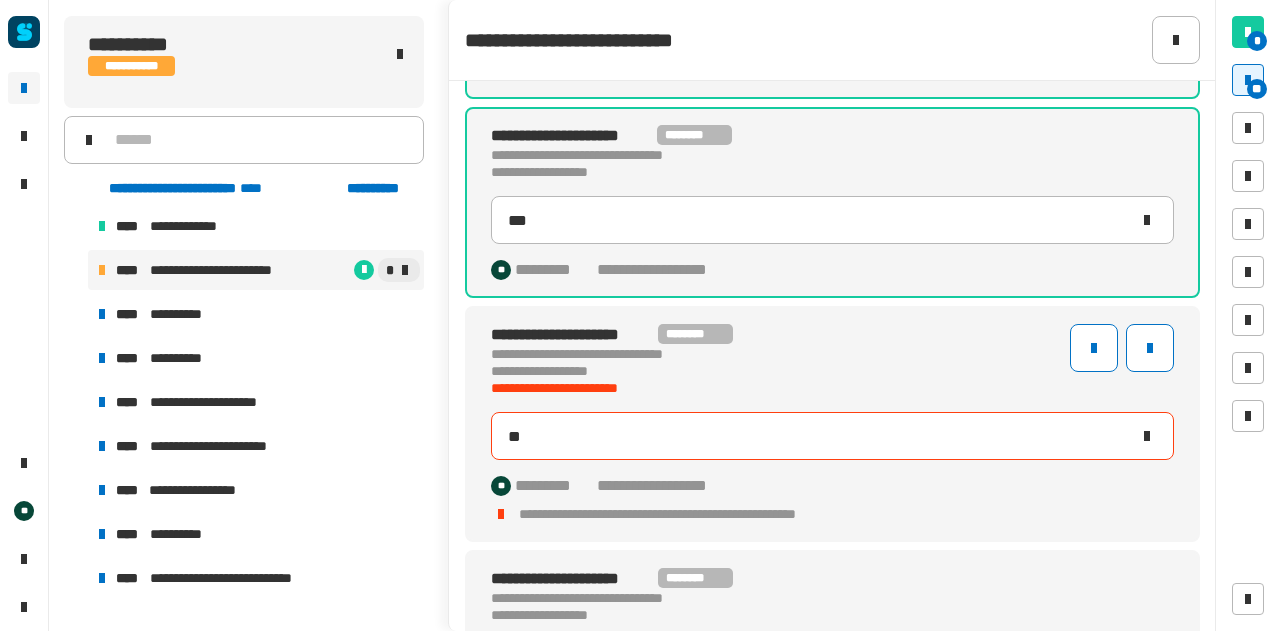 type on "***" 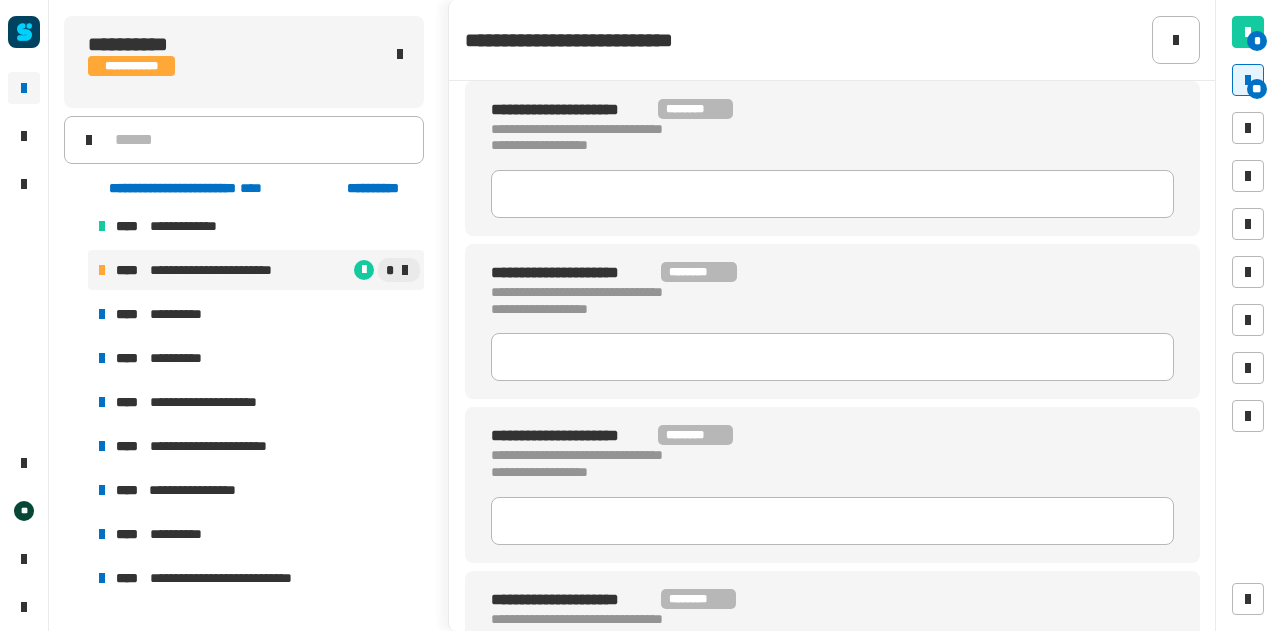 scroll, scrollTop: 2021, scrollLeft: 0, axis: vertical 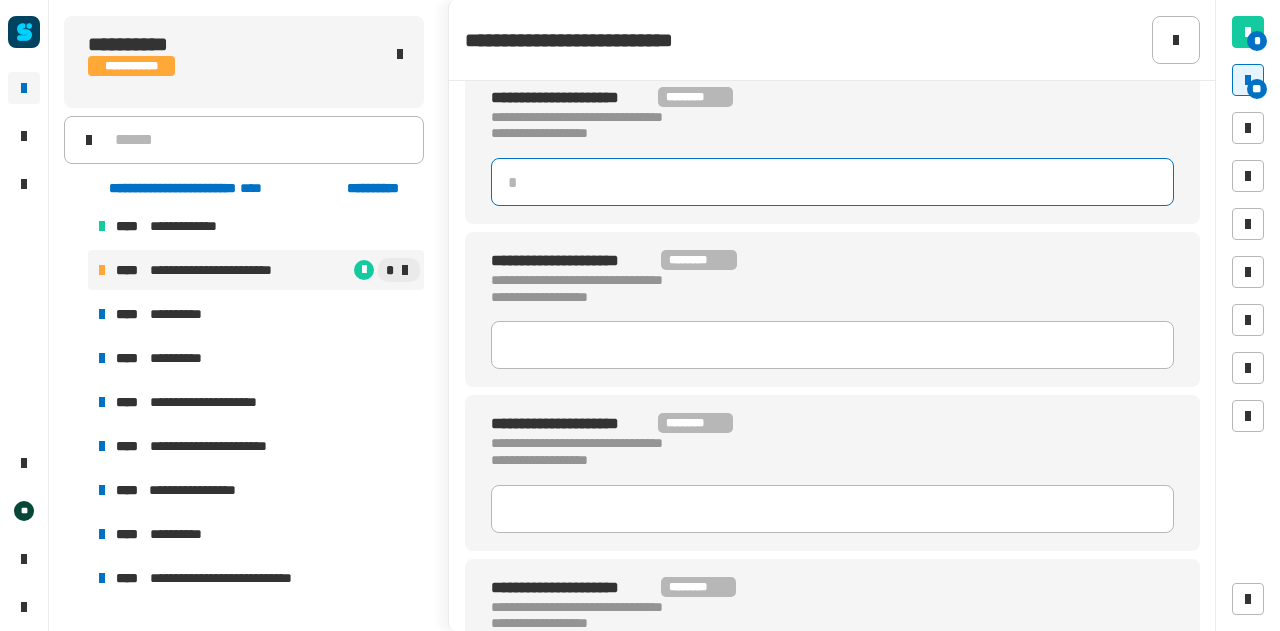 click 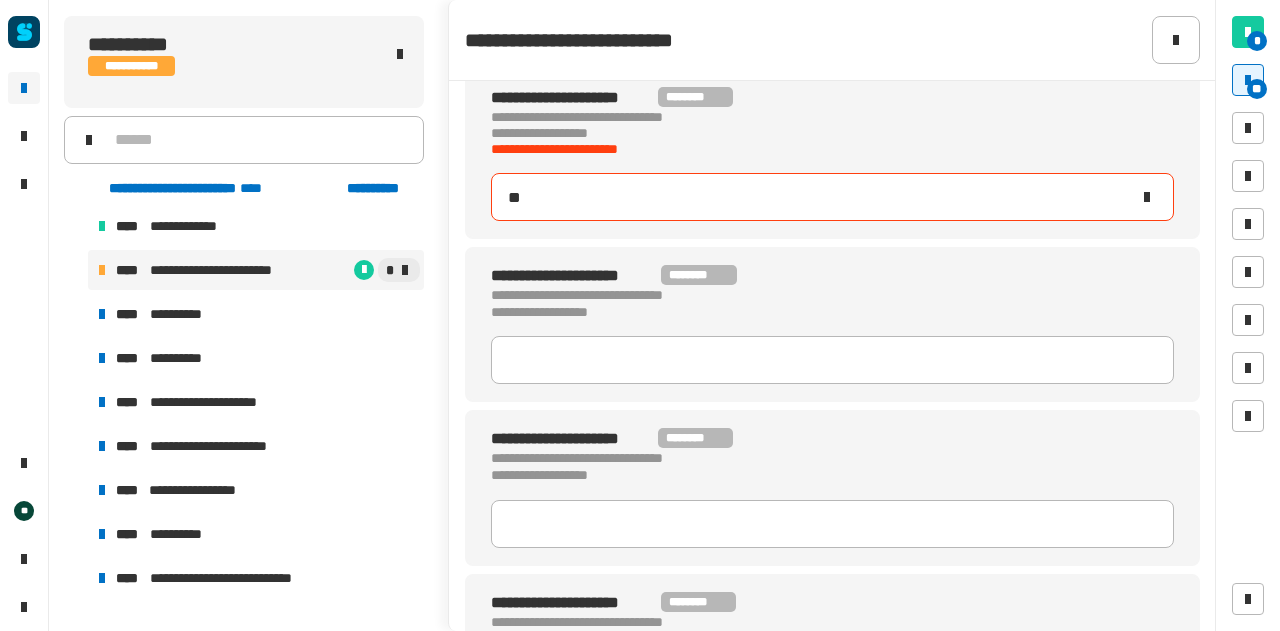 type on "***" 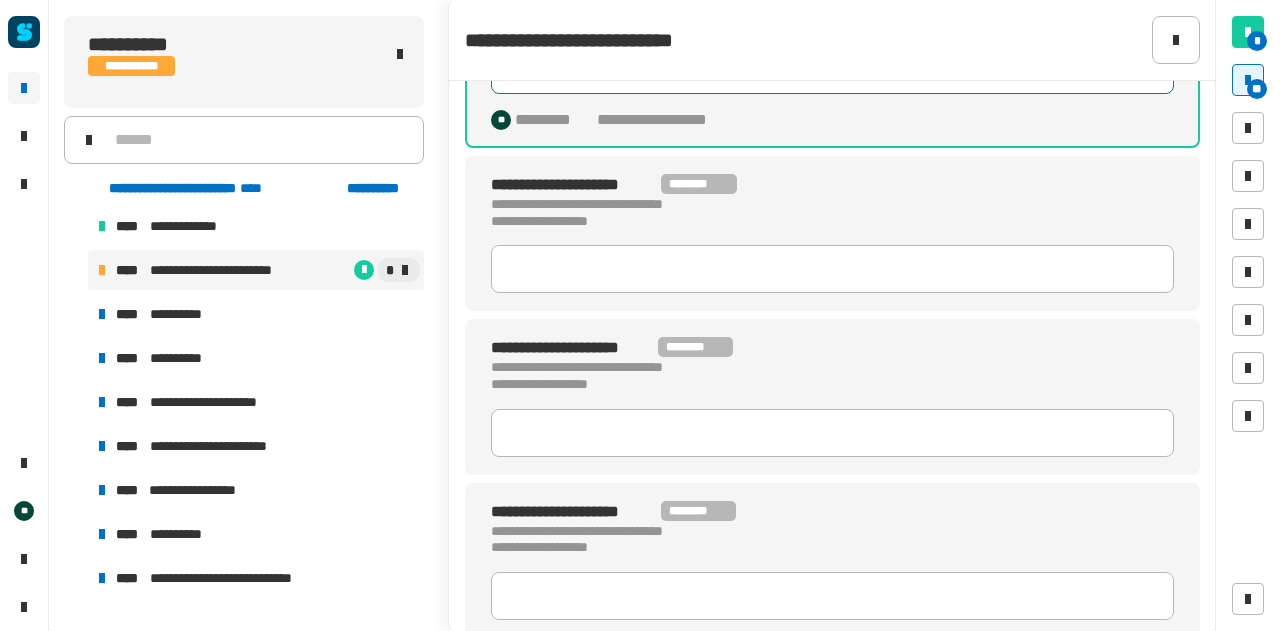 scroll, scrollTop: 2146, scrollLeft: 0, axis: vertical 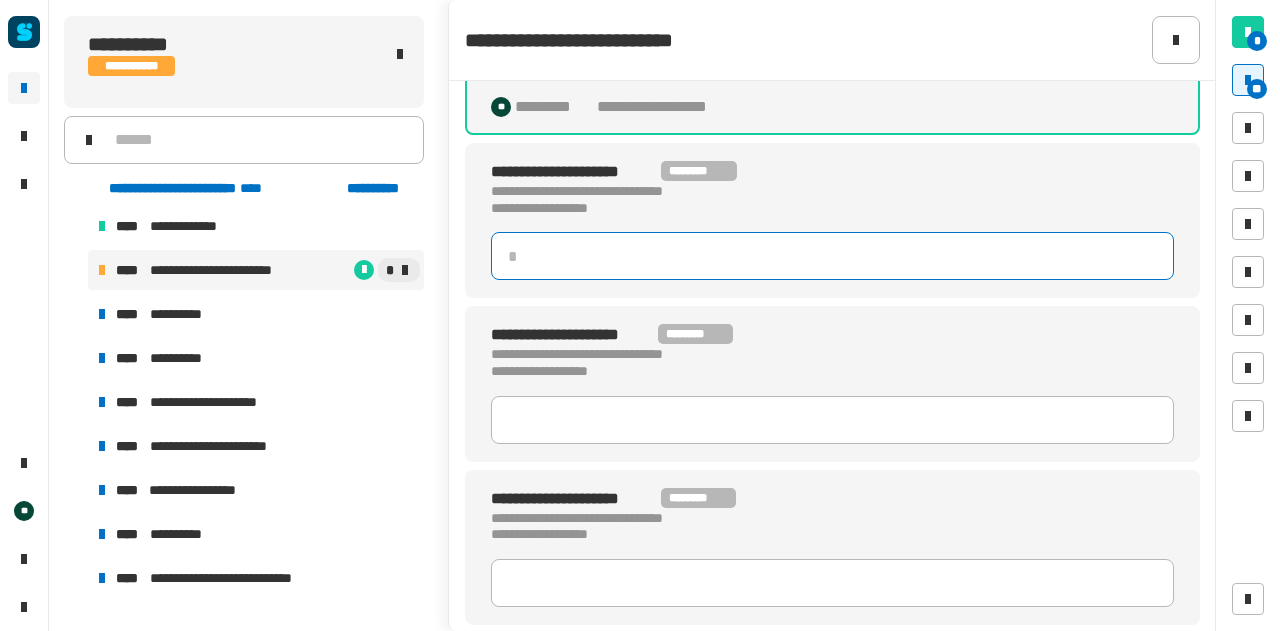 click 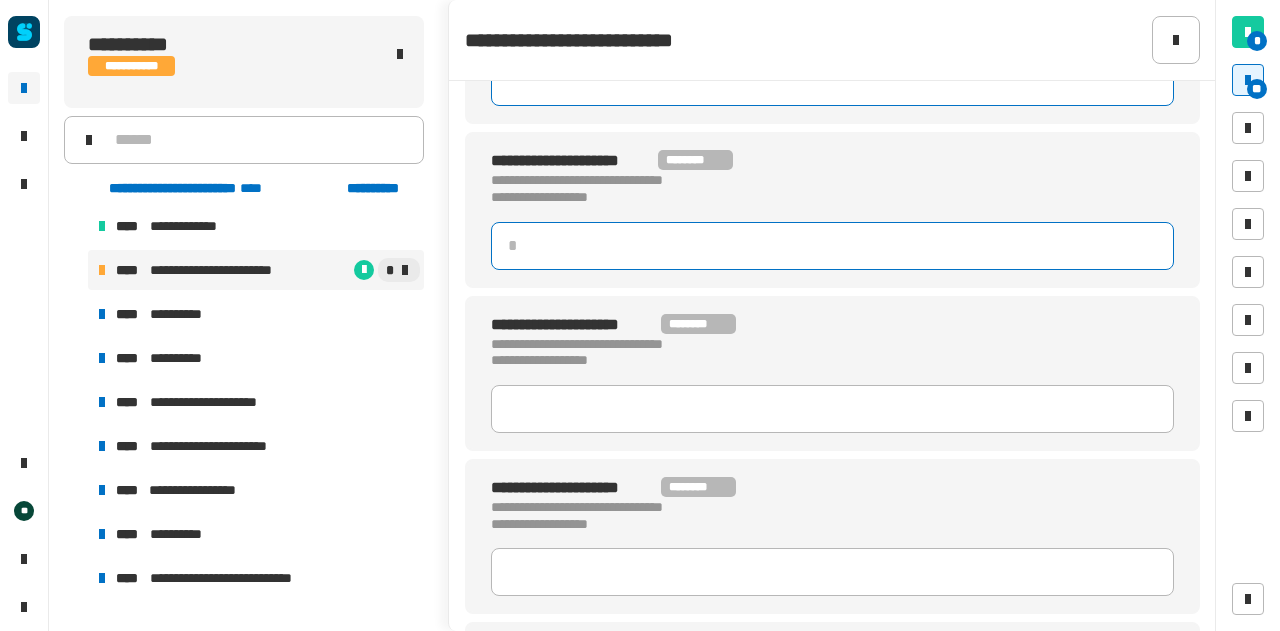 click 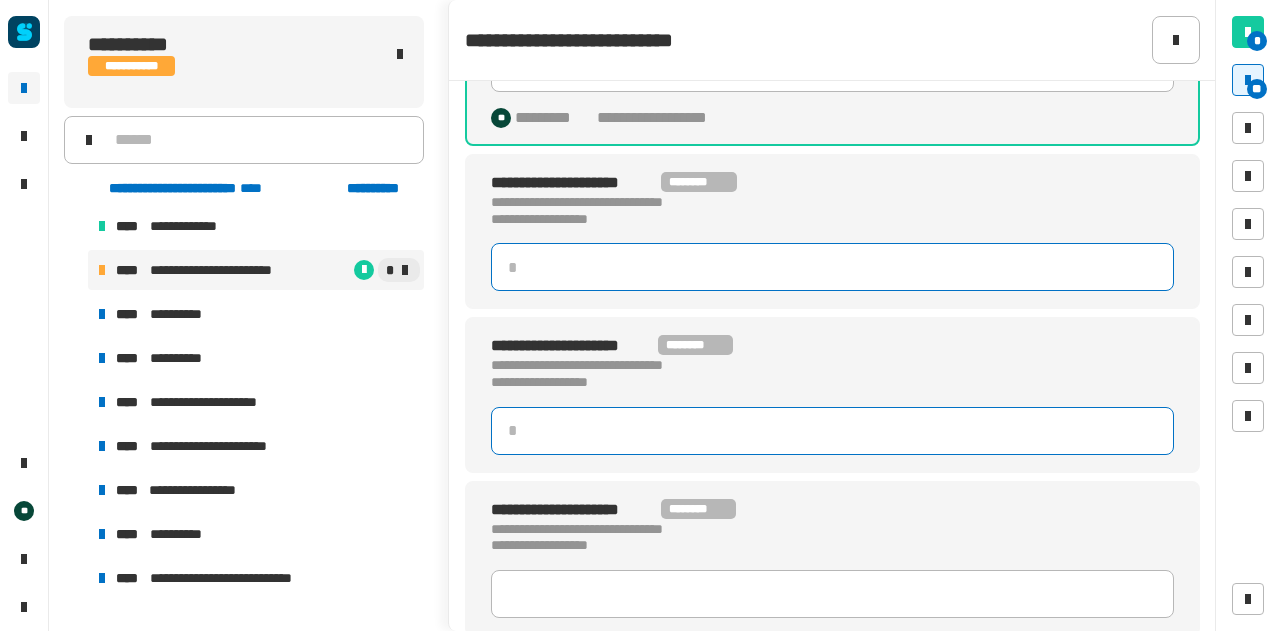 scroll, scrollTop: 2134, scrollLeft: 0, axis: vertical 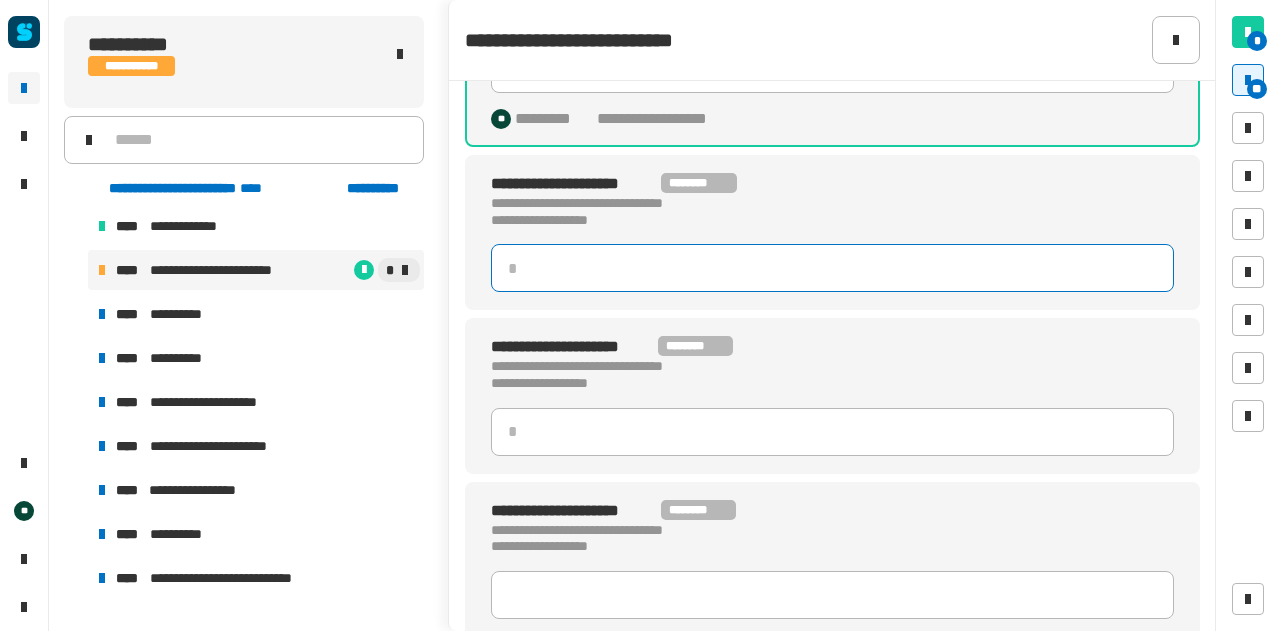 click 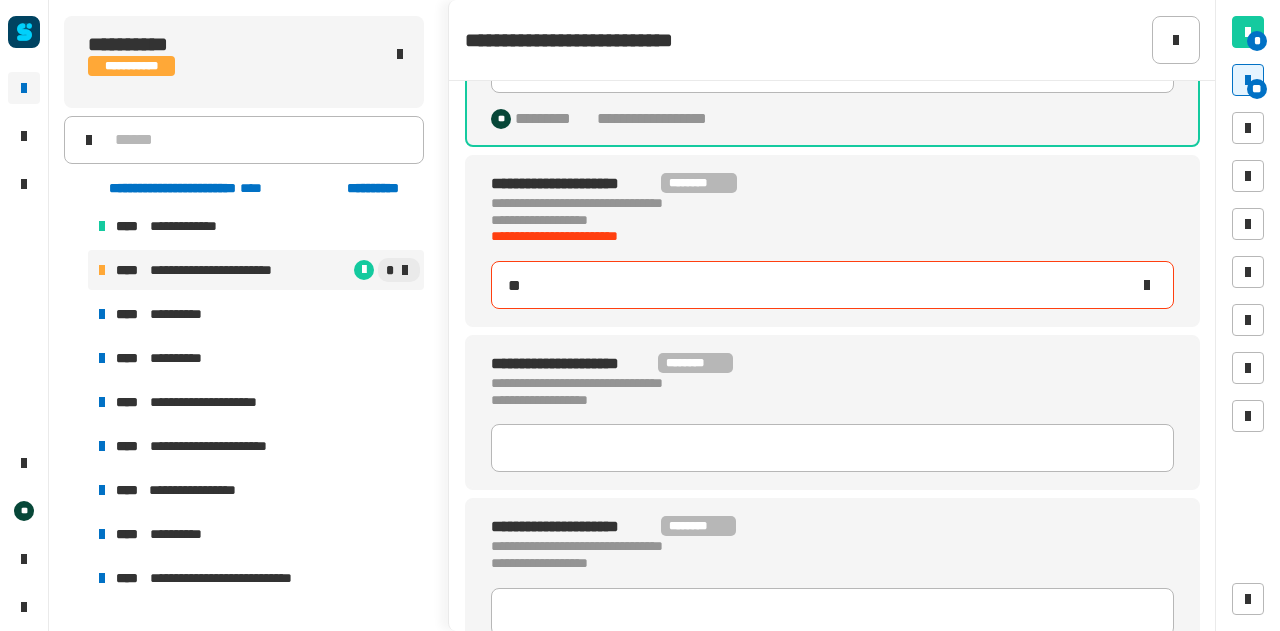 type on "***" 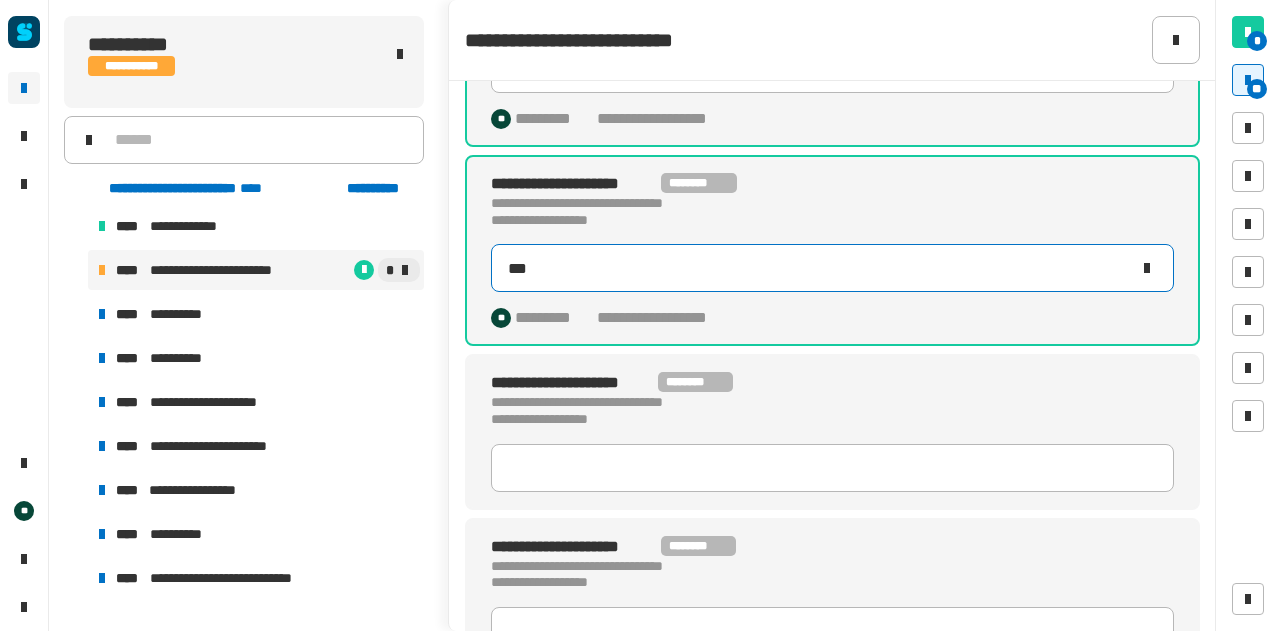 scroll, scrollTop: 2414, scrollLeft: 0, axis: vertical 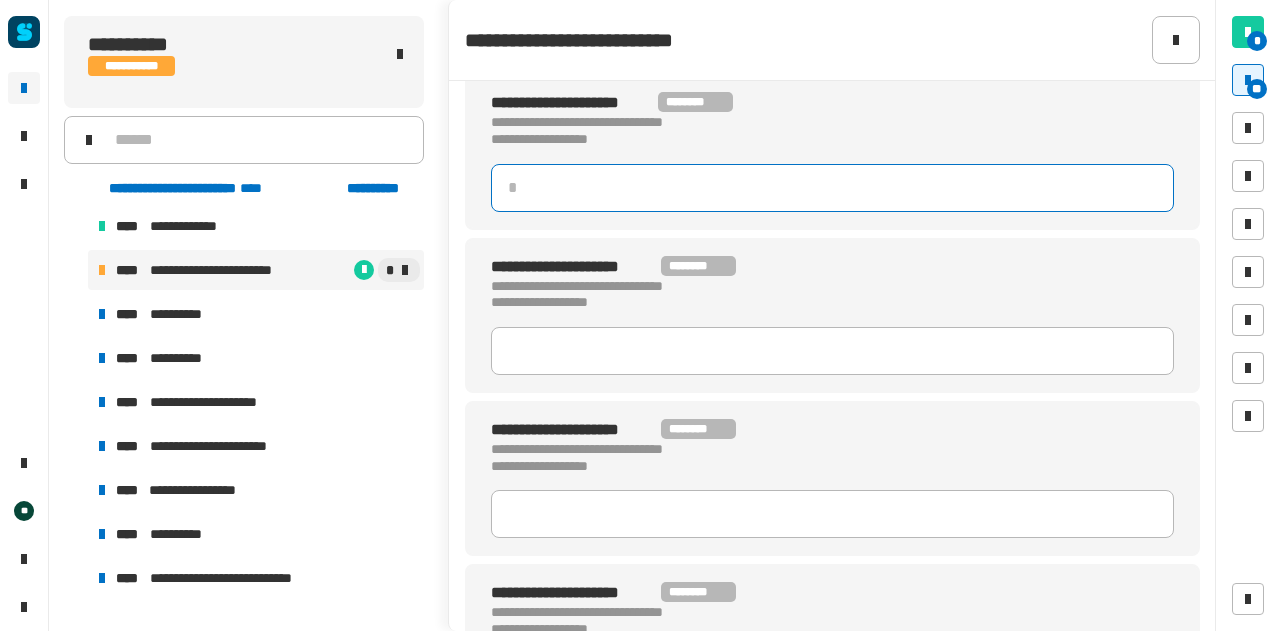 click 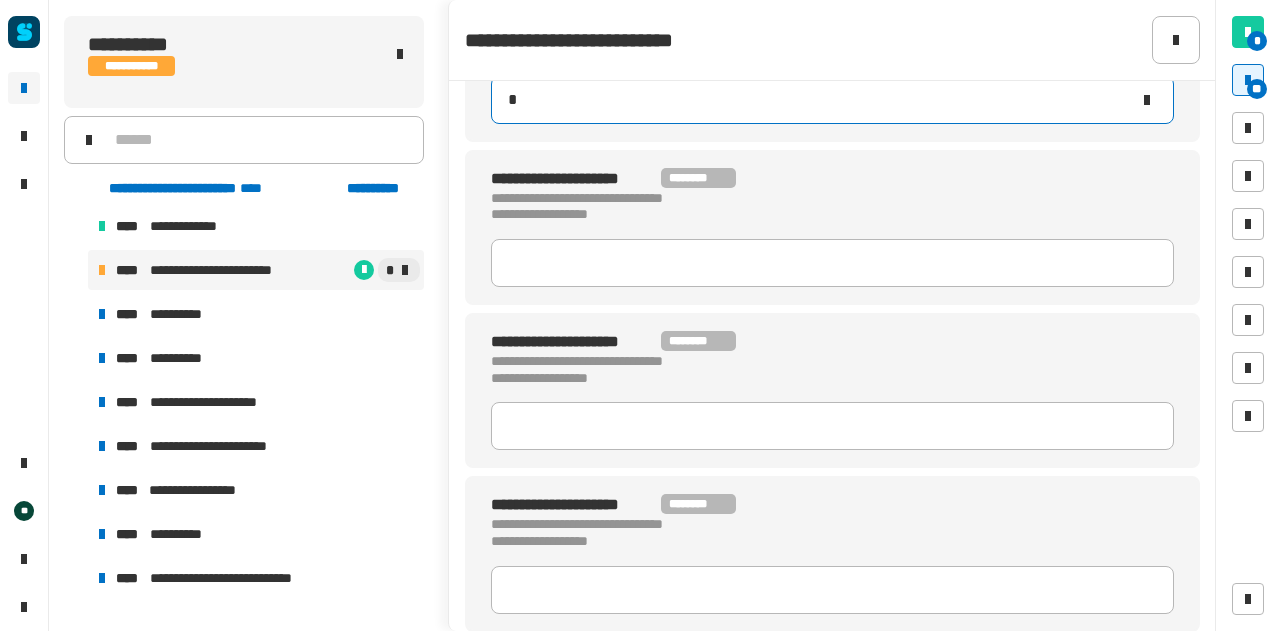scroll, scrollTop: 2519, scrollLeft: 0, axis: vertical 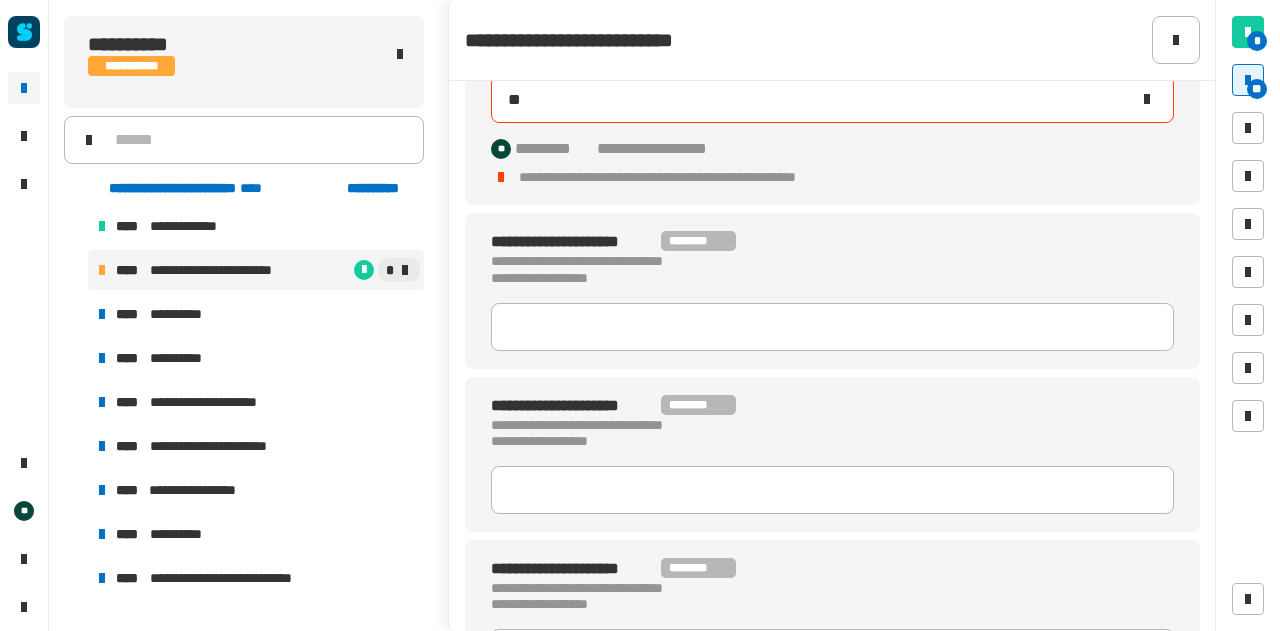 type on "***" 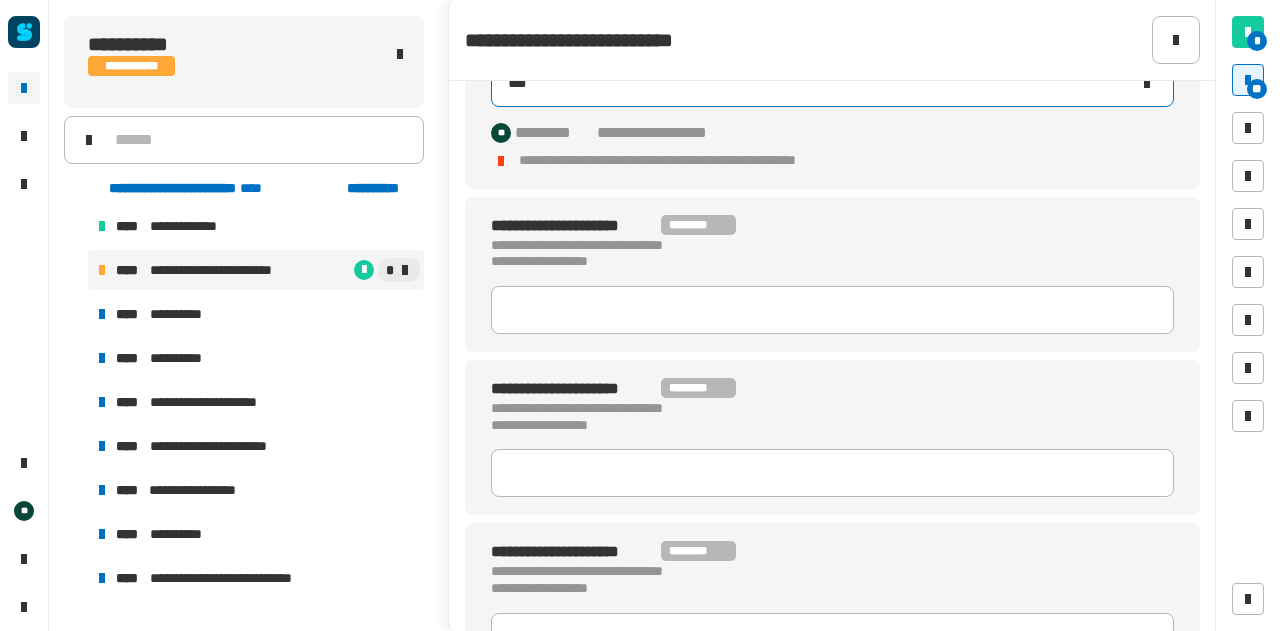 scroll, scrollTop: 2502, scrollLeft: 0, axis: vertical 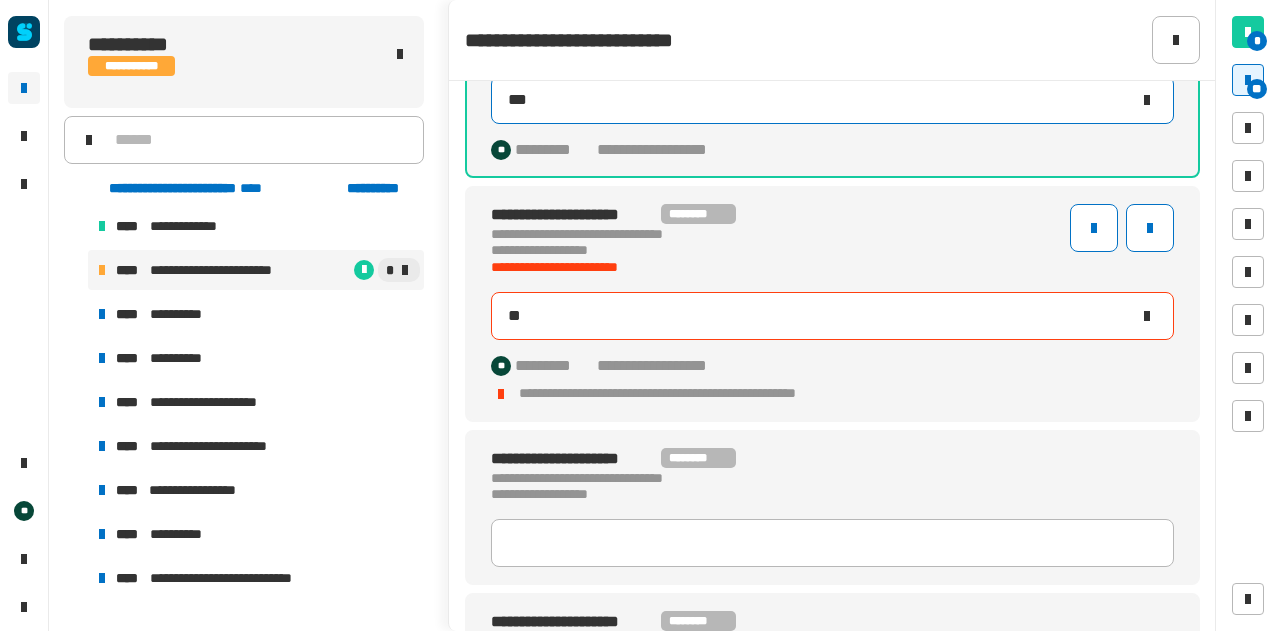 type on "***" 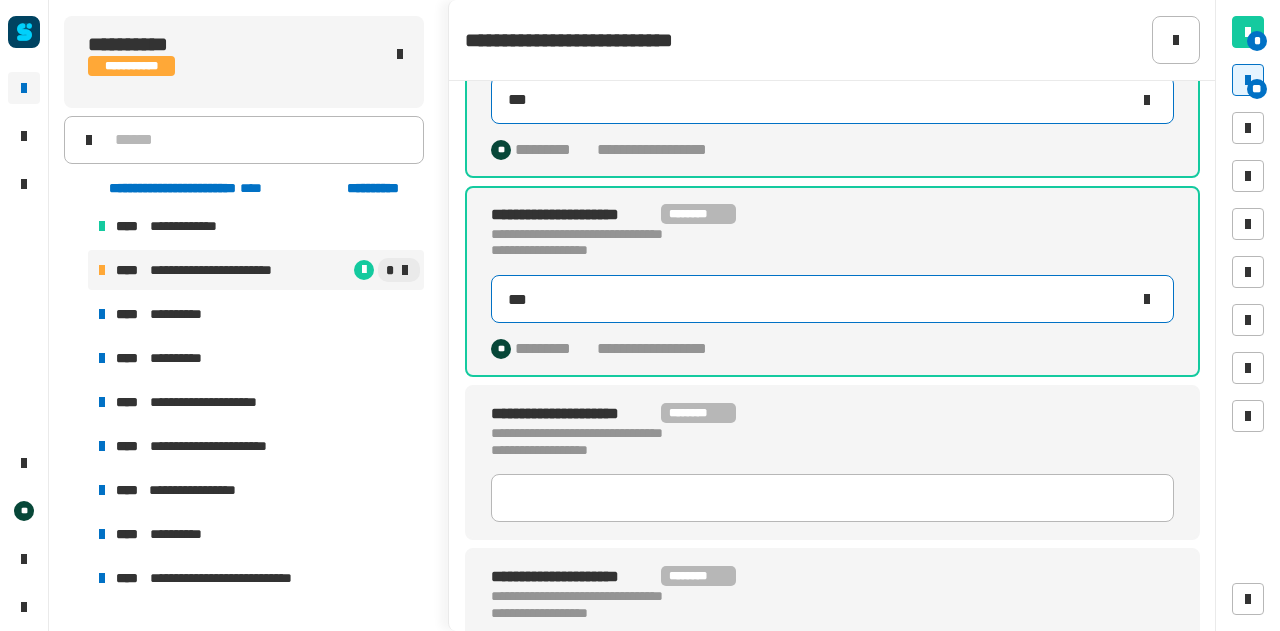 scroll, scrollTop: 2574, scrollLeft: 0, axis: vertical 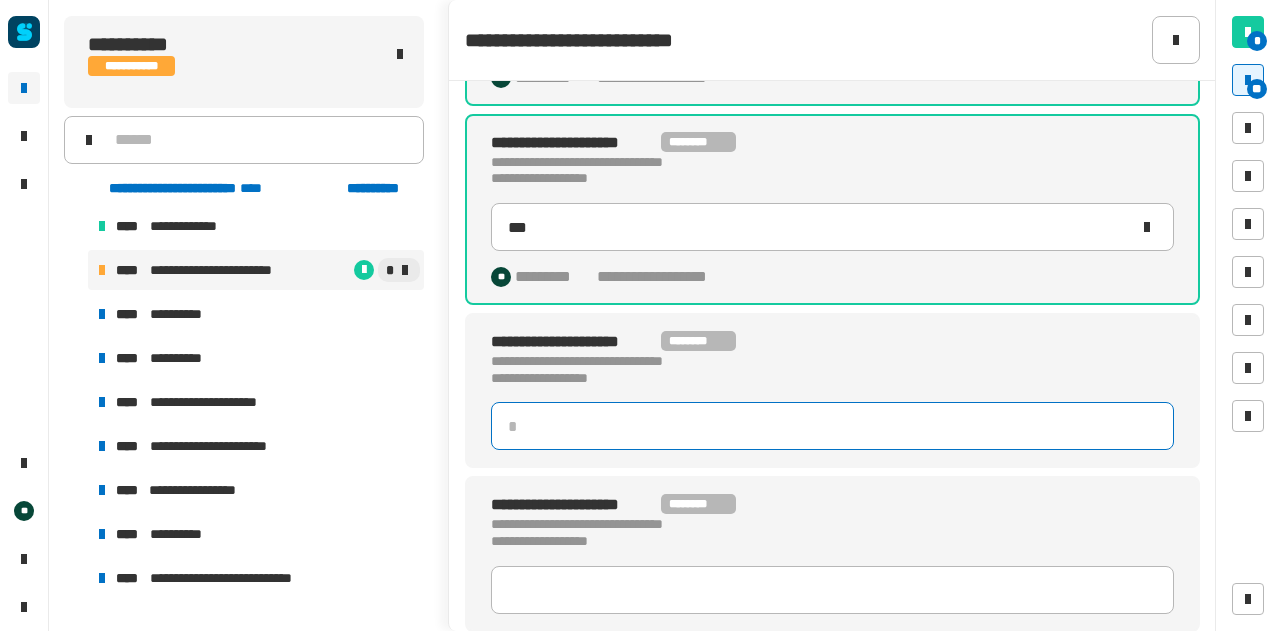 drag, startPoint x: 592, startPoint y: 399, endPoint x: 584, endPoint y: 423, distance: 25.298222 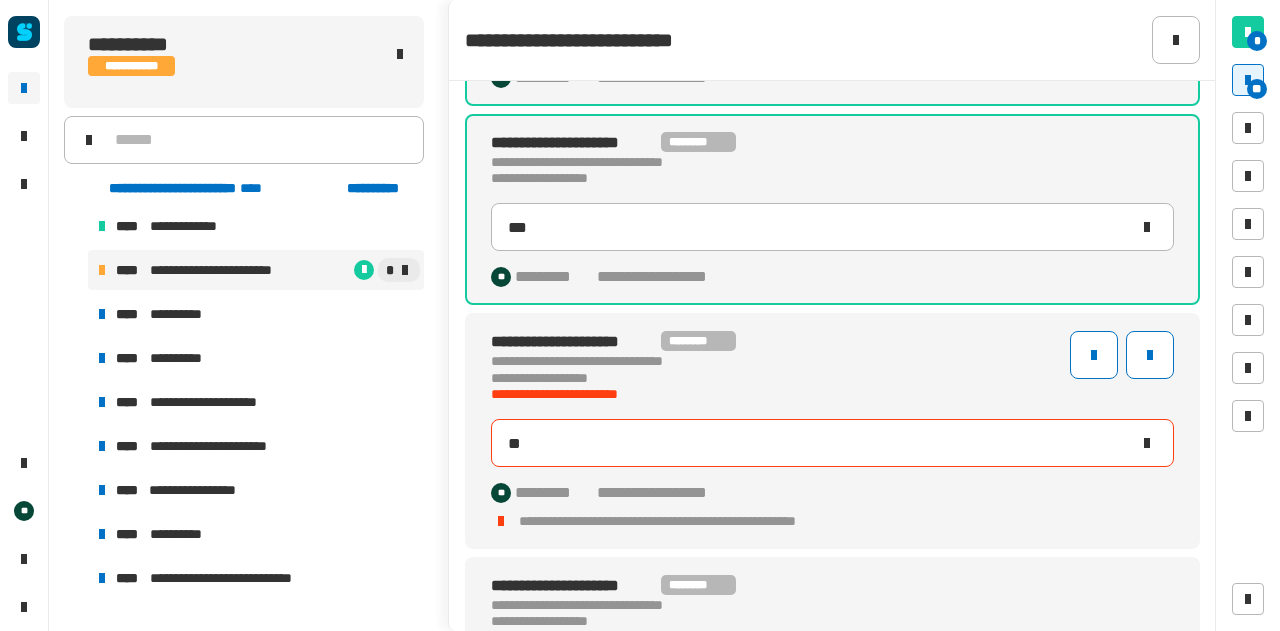 type on "***" 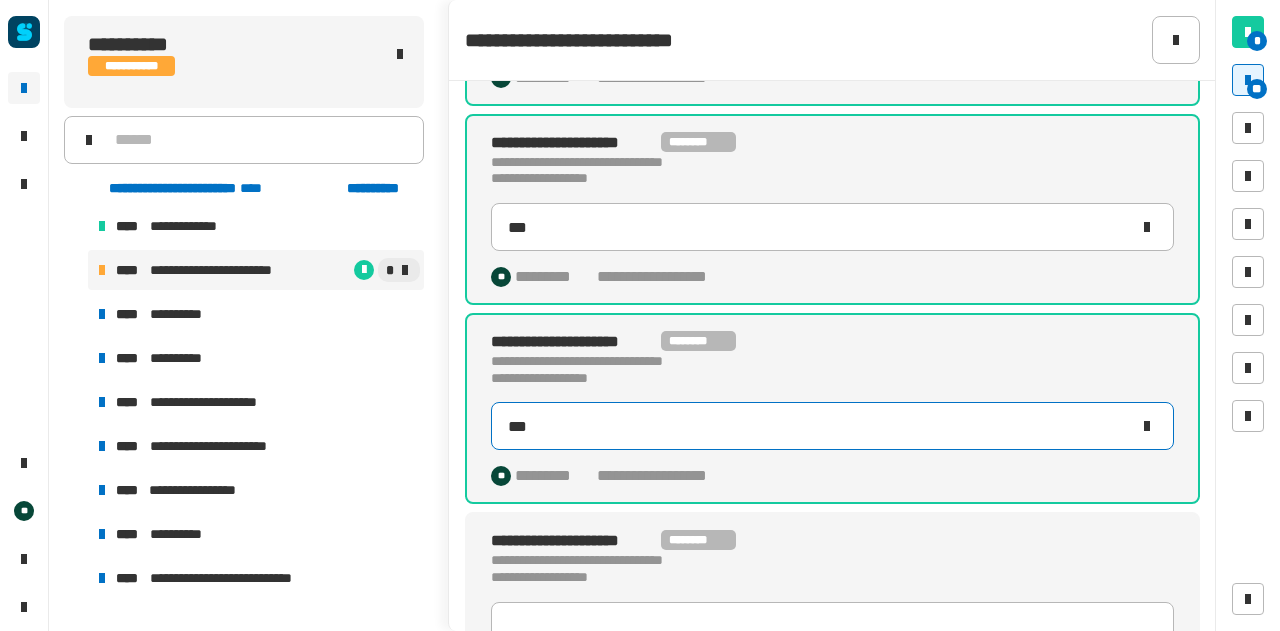 scroll, scrollTop: 2610, scrollLeft: 0, axis: vertical 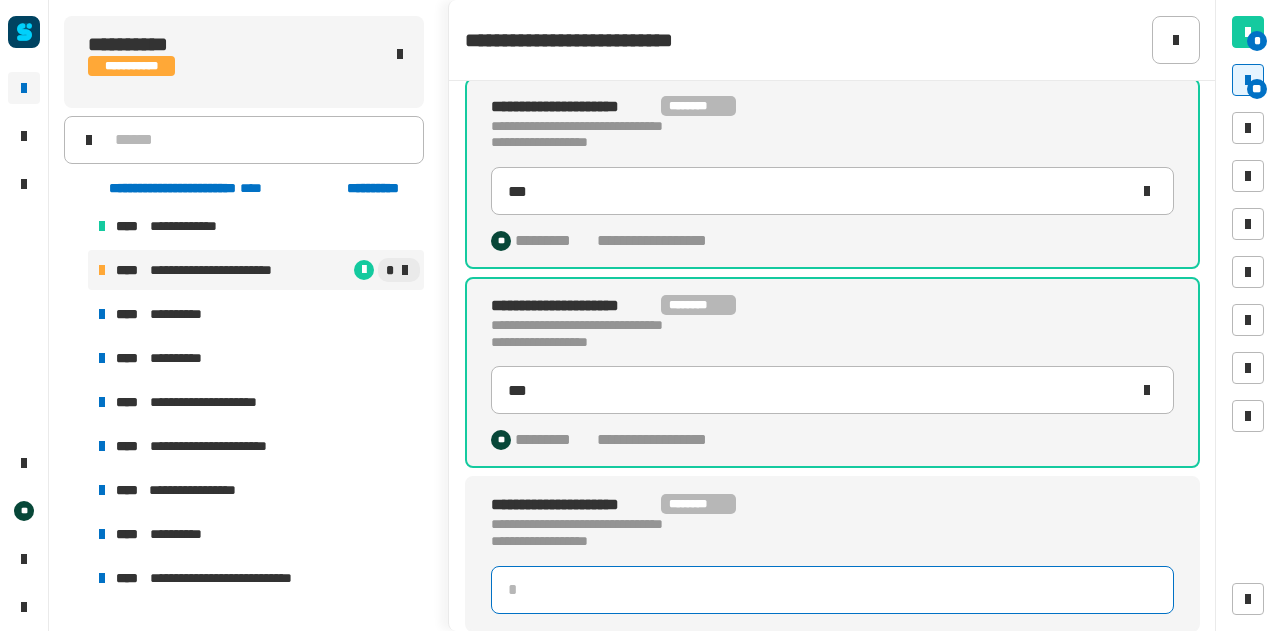 click 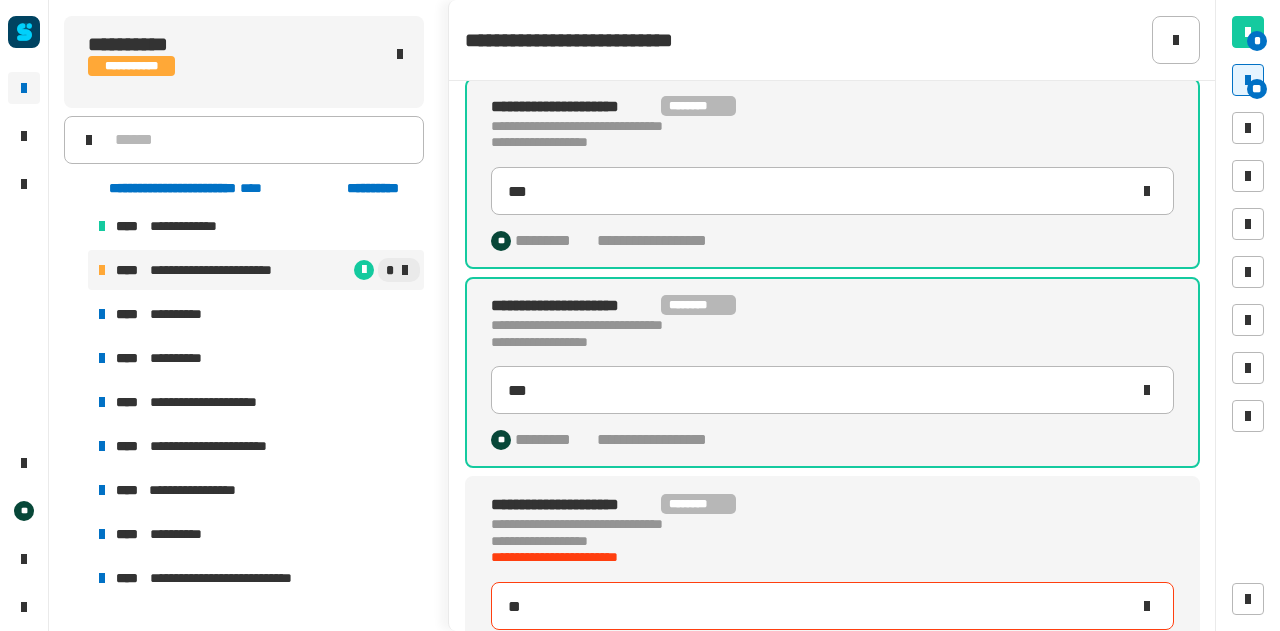 type on "***" 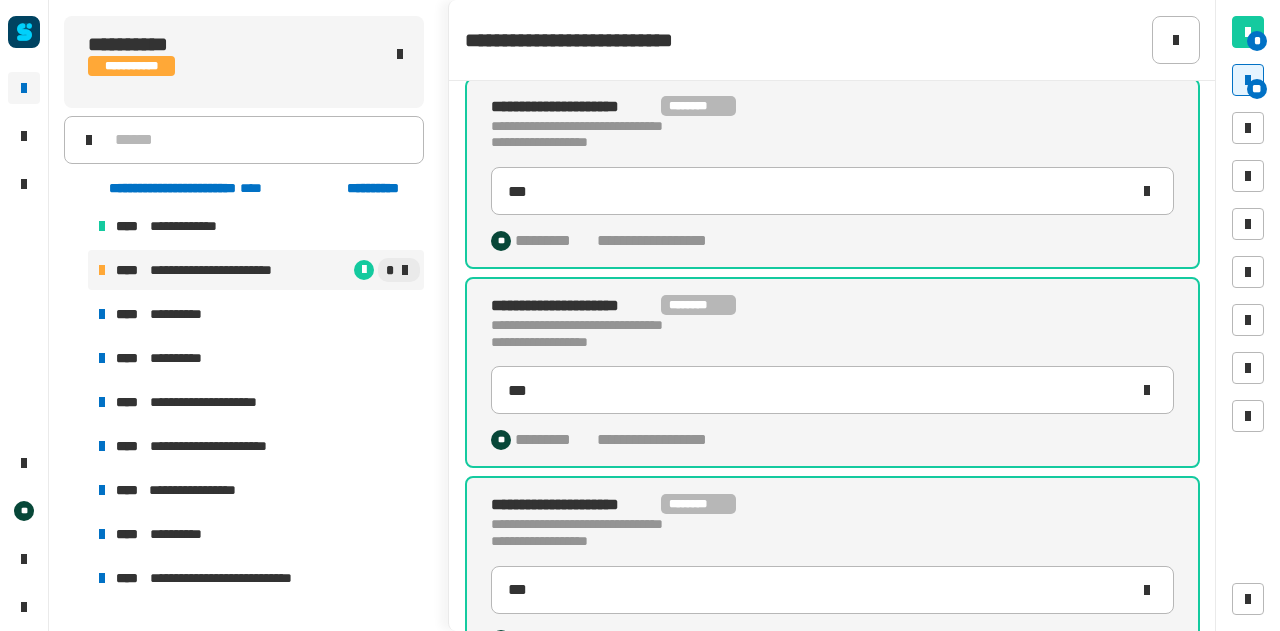 scroll, scrollTop: 2646, scrollLeft: 0, axis: vertical 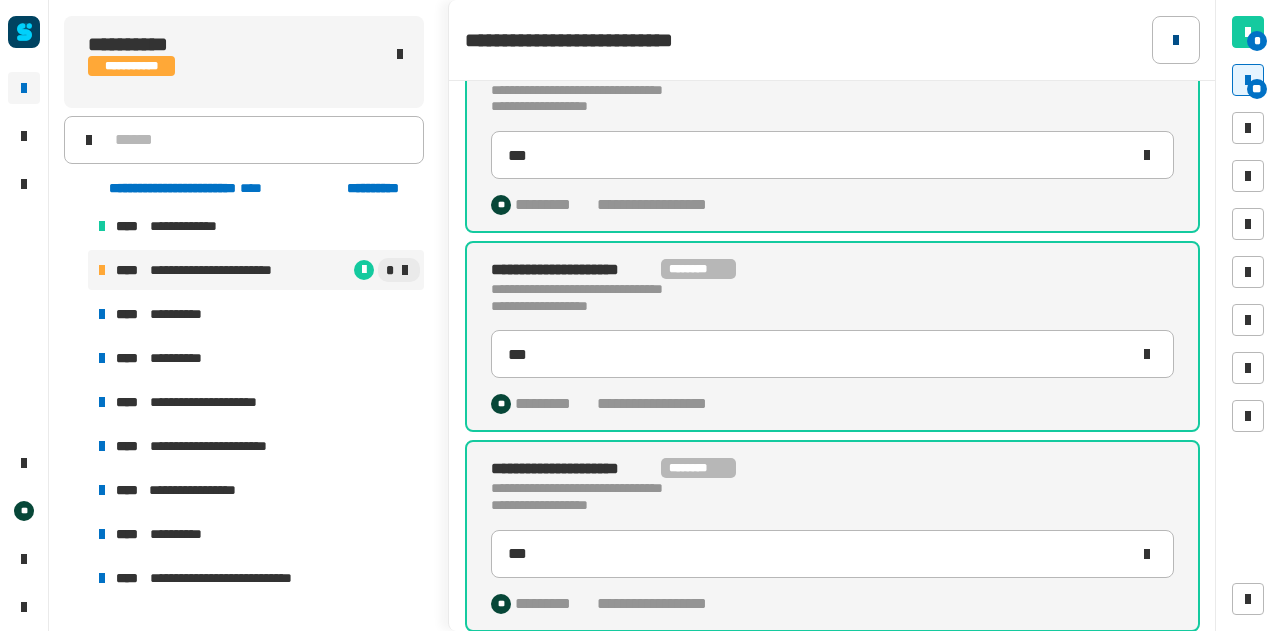 click 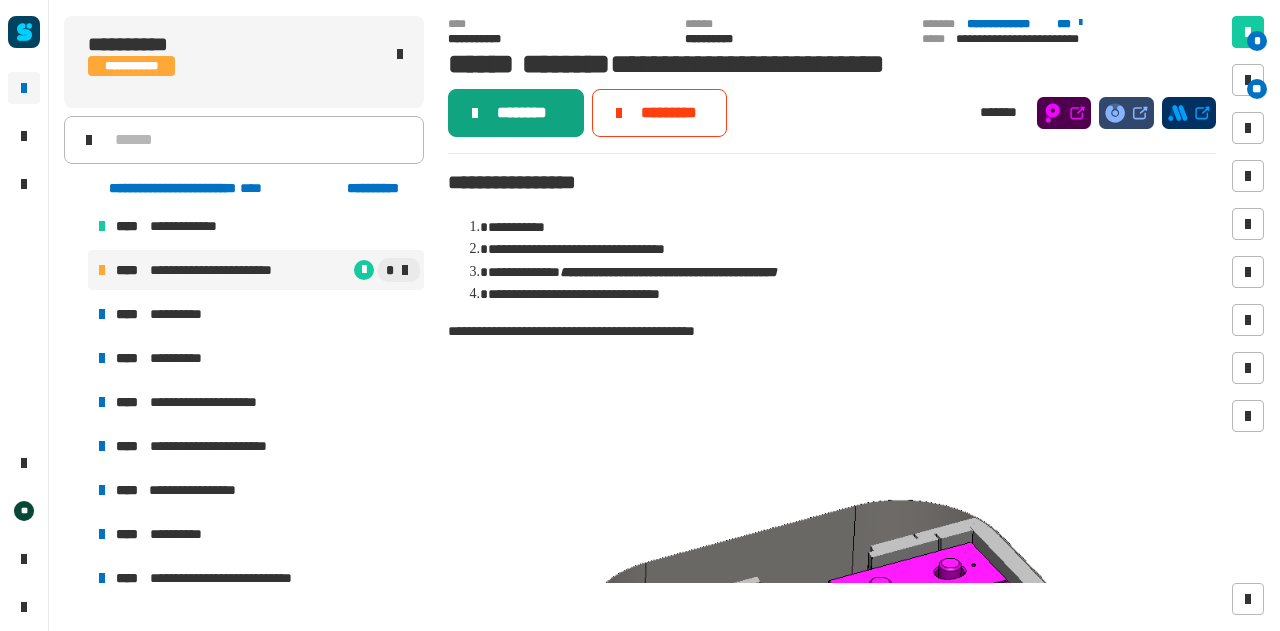 click on "********" 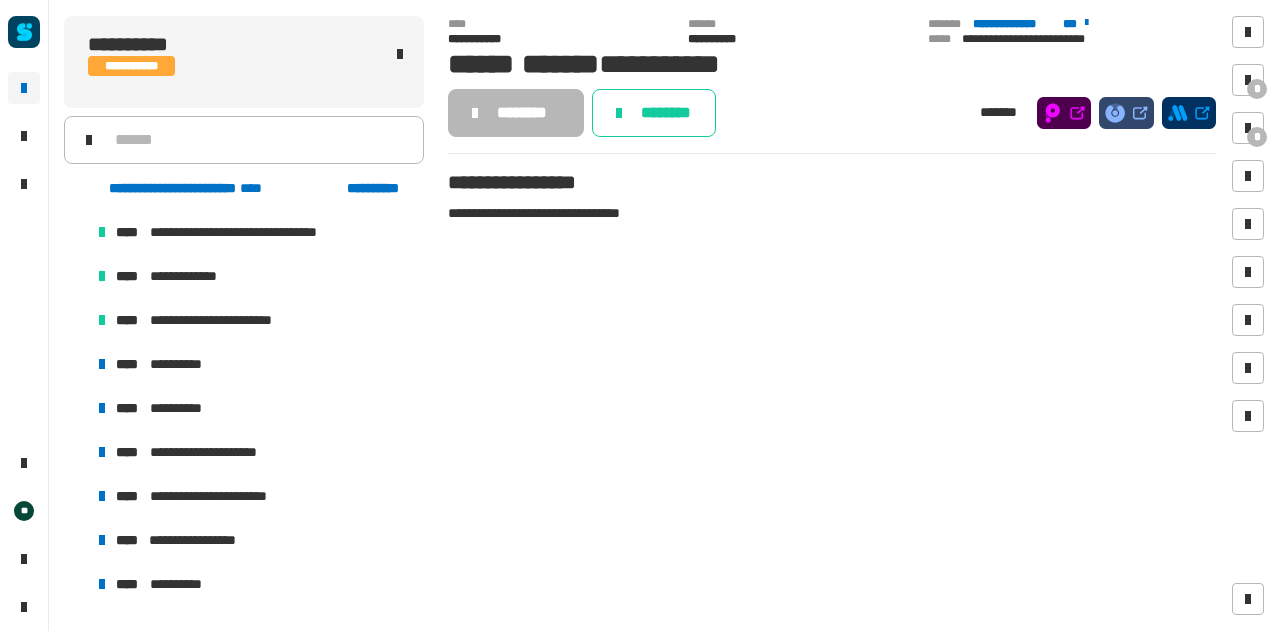 scroll, scrollTop: 1534, scrollLeft: 0, axis: vertical 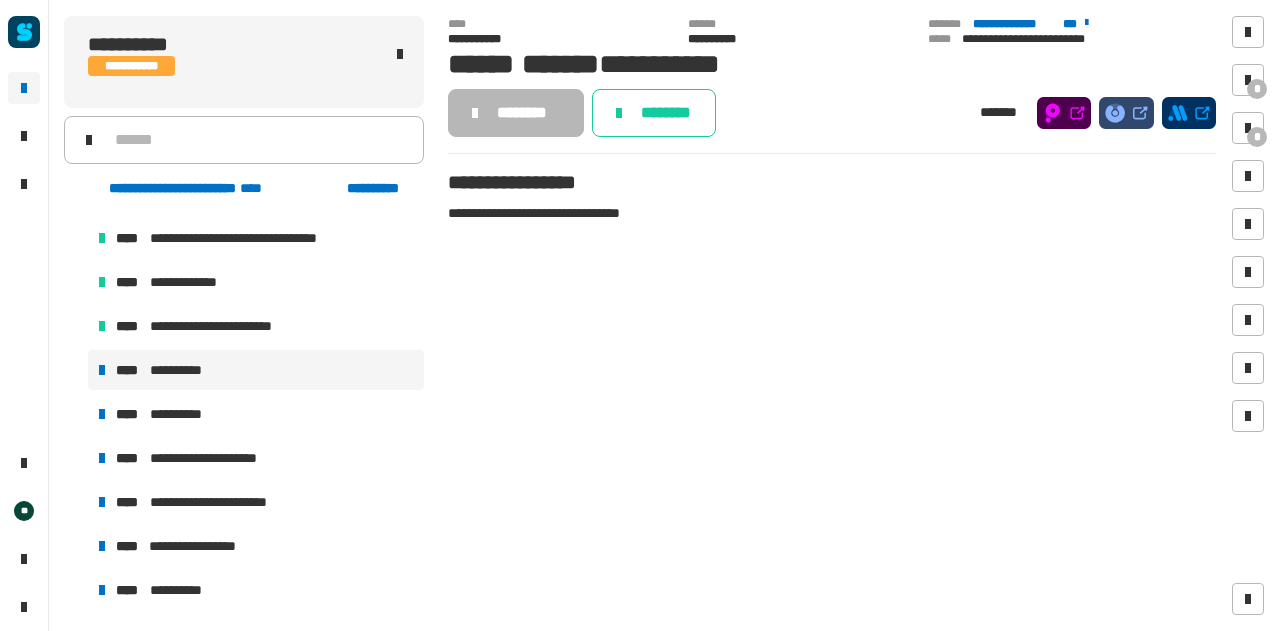 click on "**********" at bounding box center [256, 370] 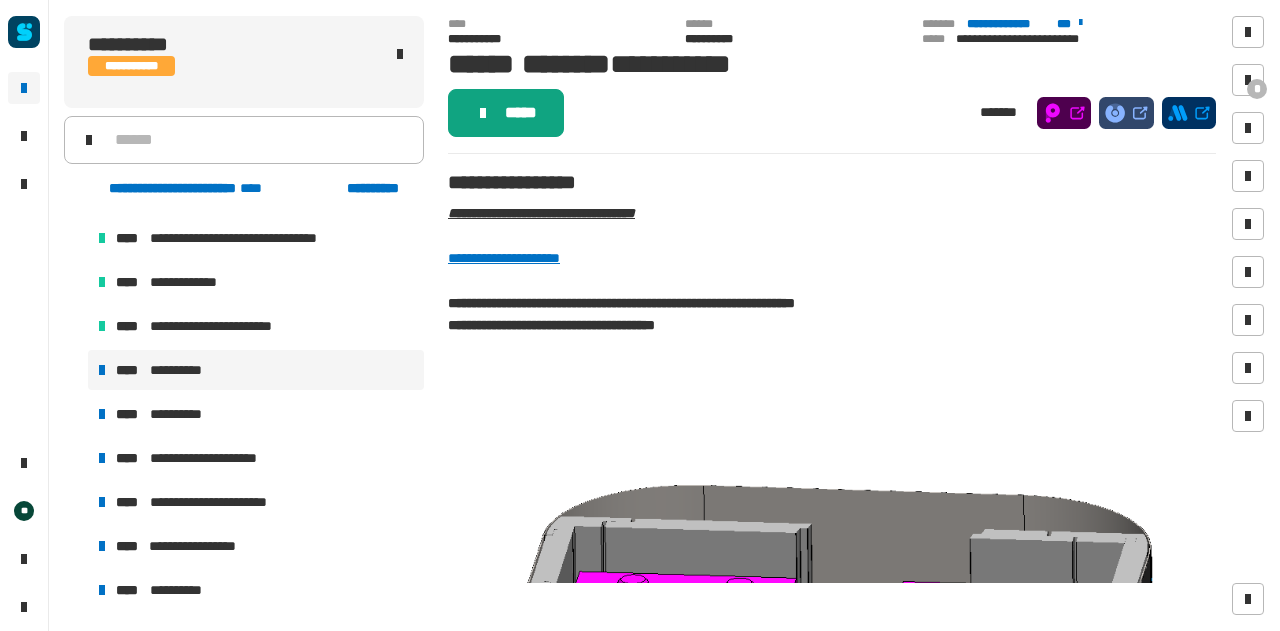click on "*****" 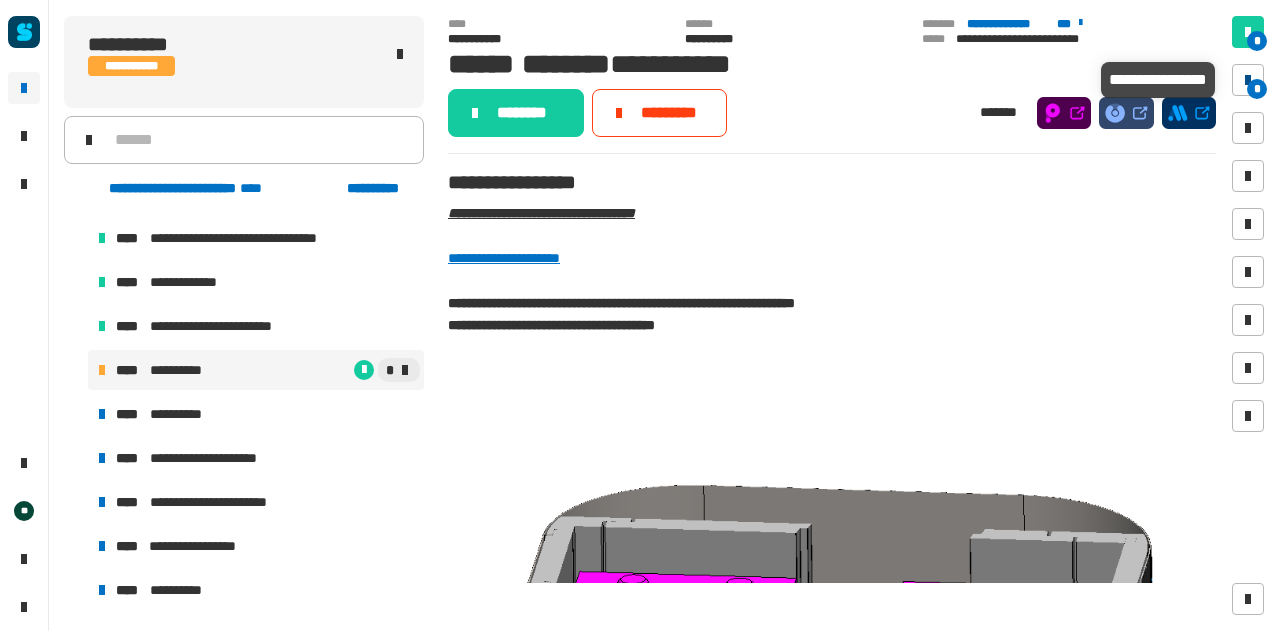 click at bounding box center [1248, 80] 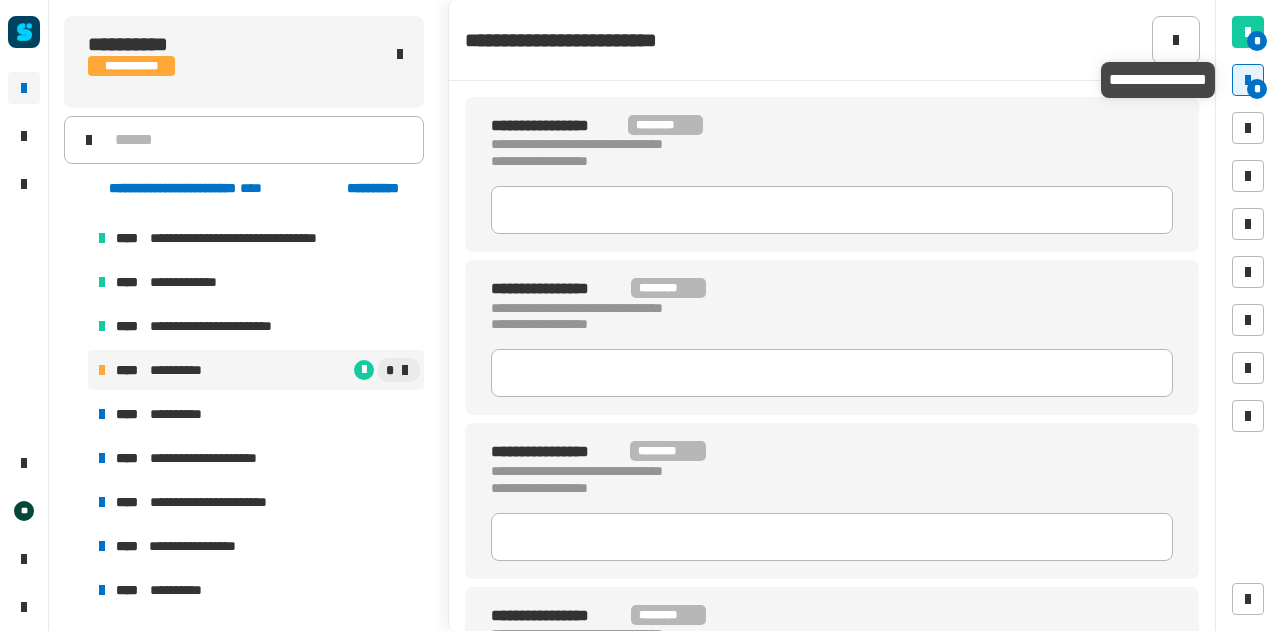 type 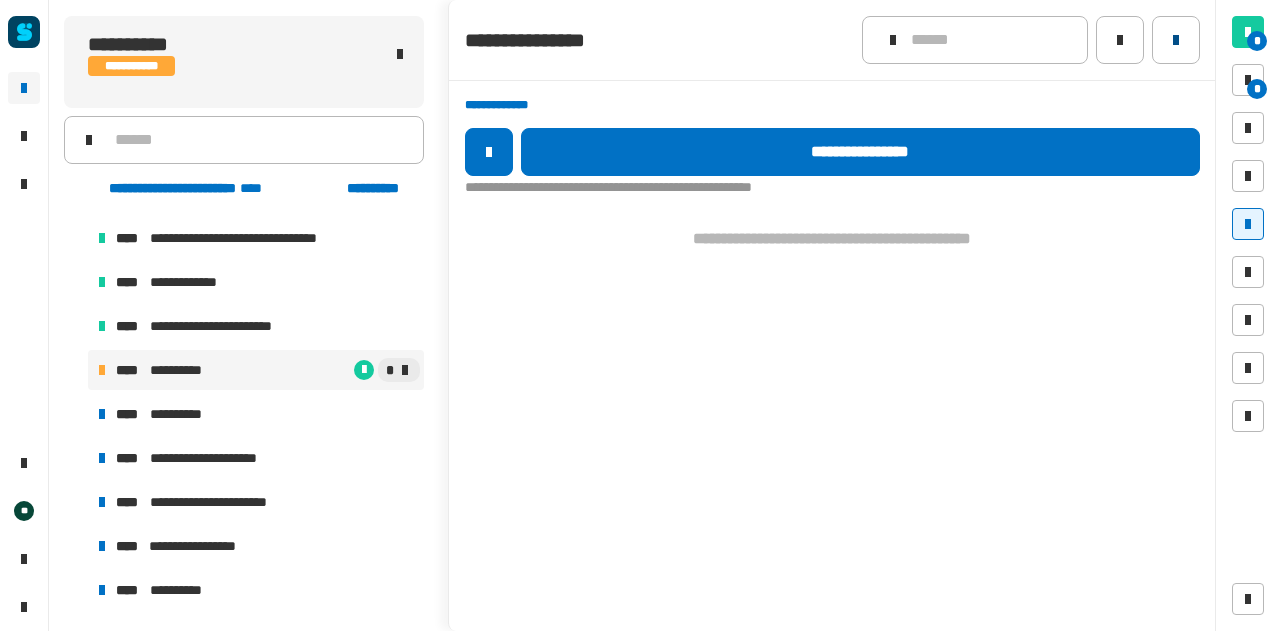 click 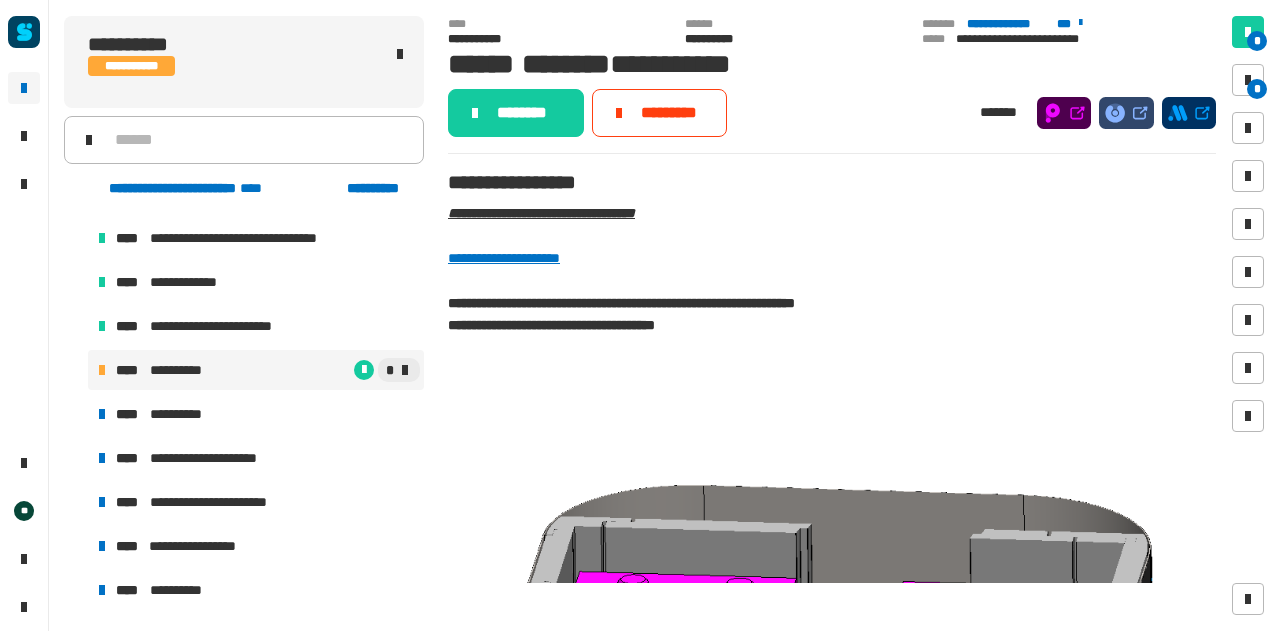 click on "**********" 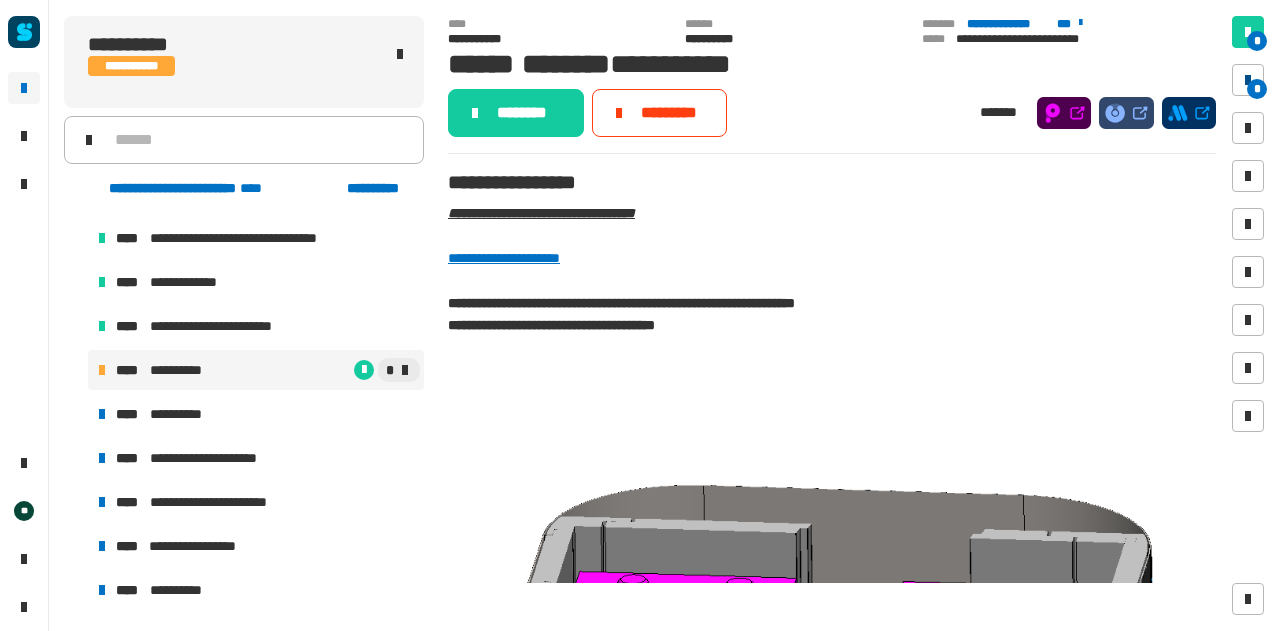 click at bounding box center [1248, 80] 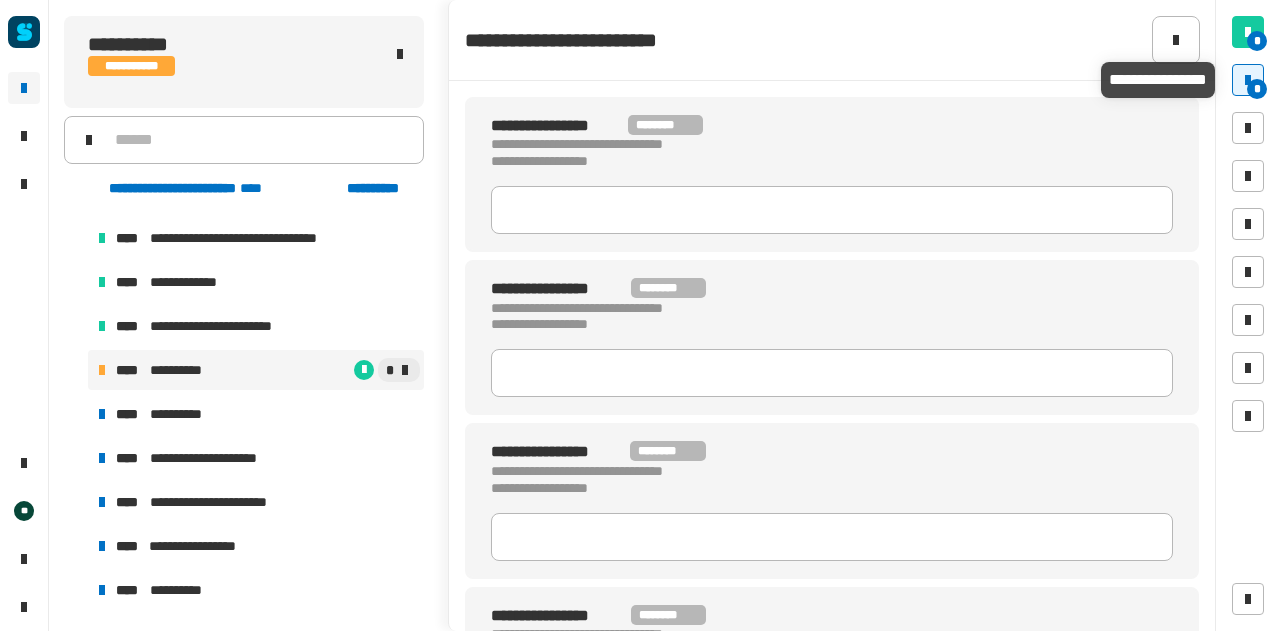 click at bounding box center [1248, 80] 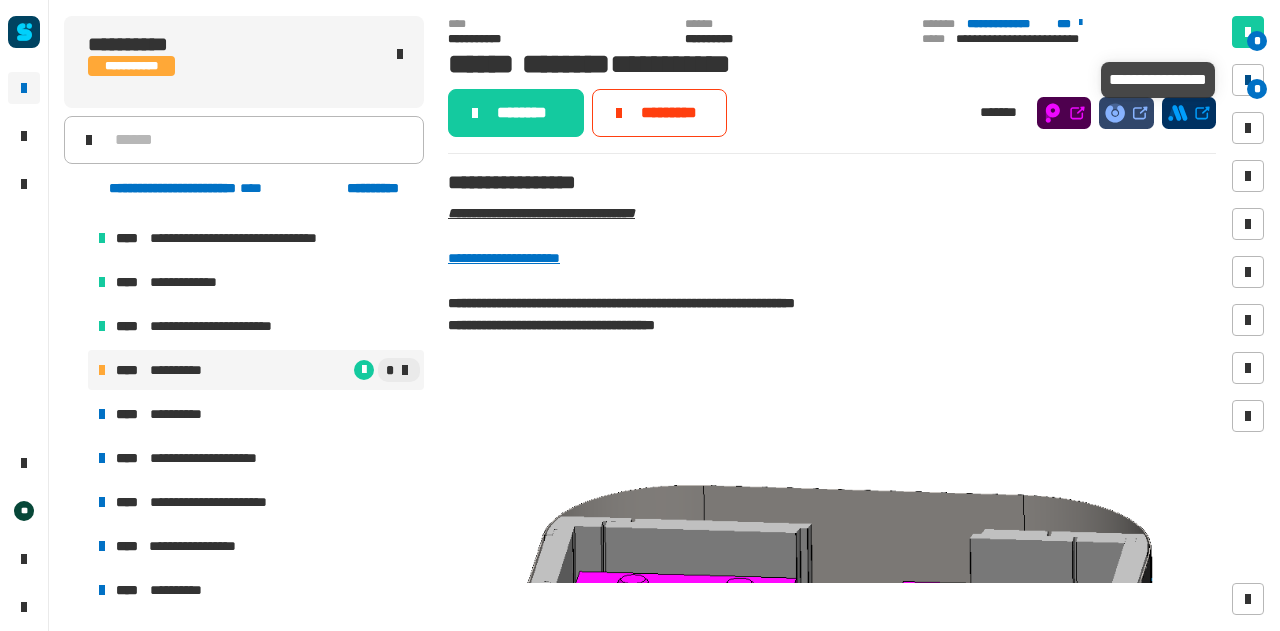 click at bounding box center [1248, 80] 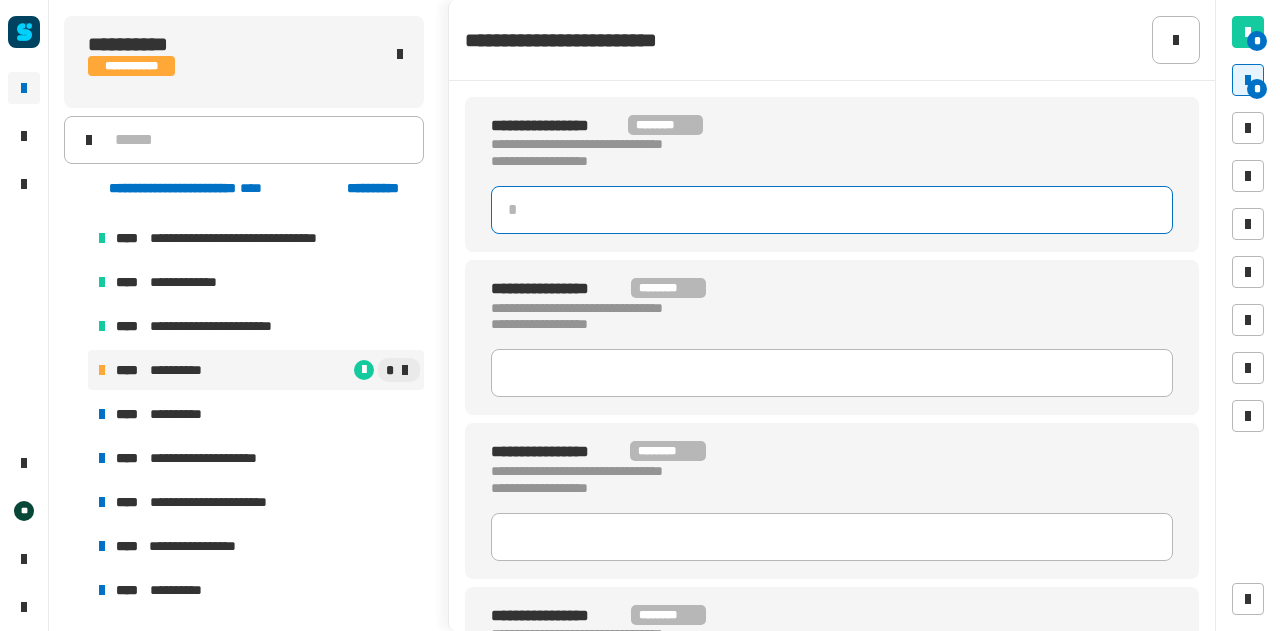 click 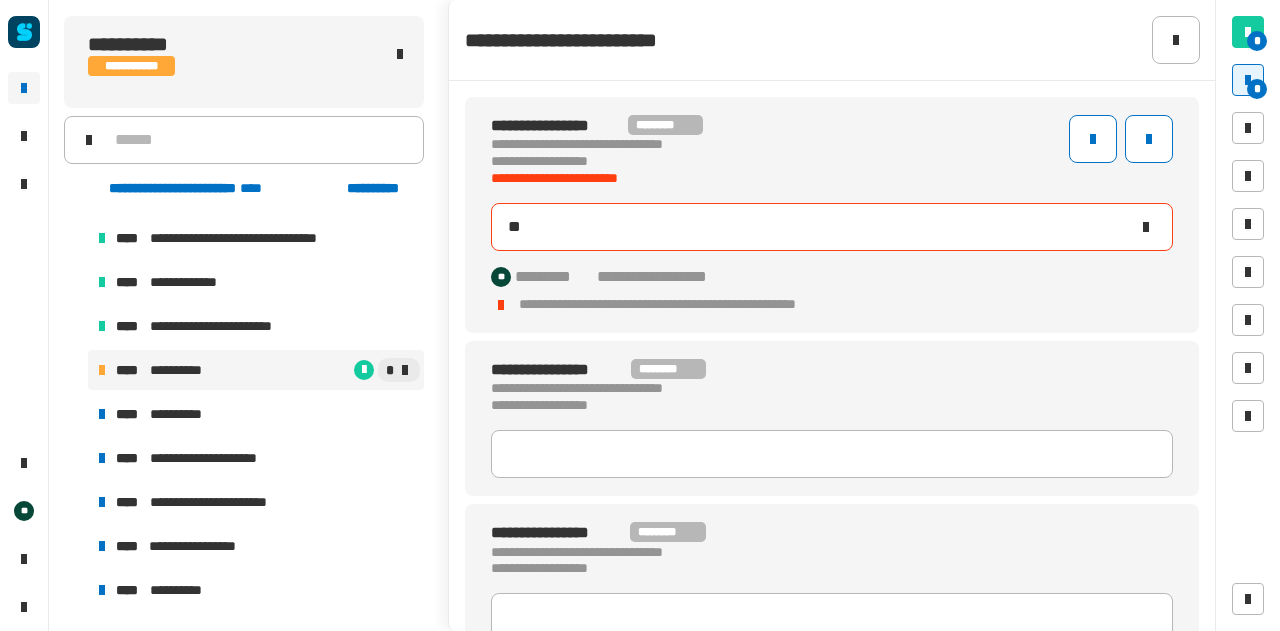 type on "***" 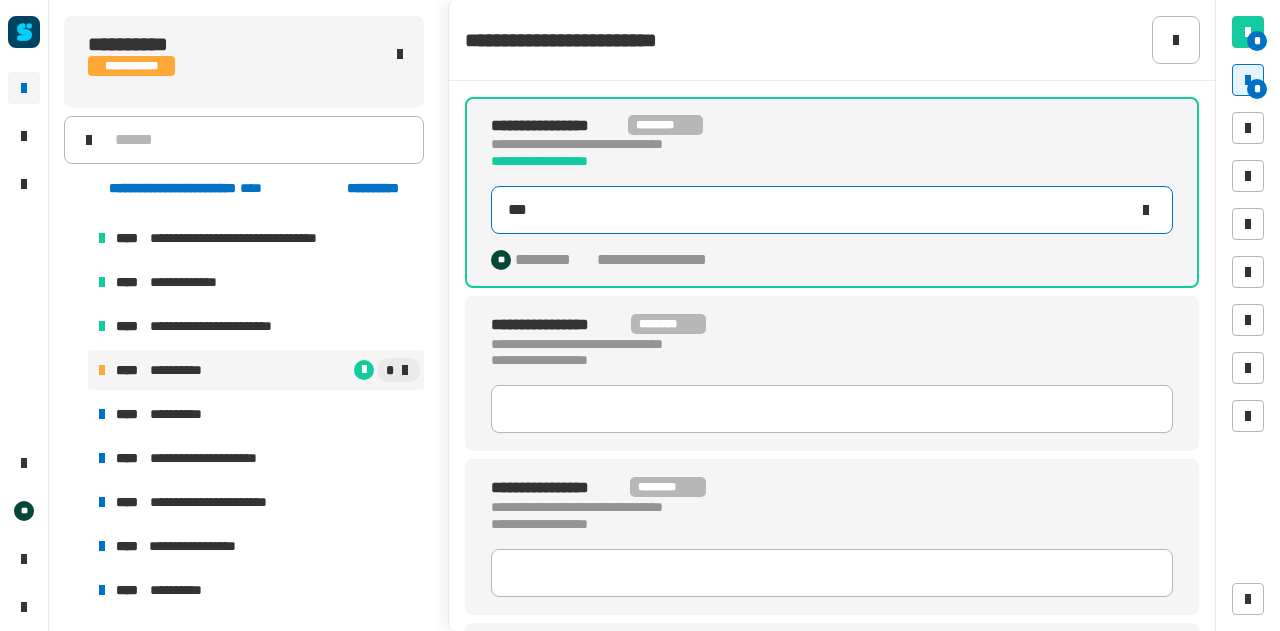 scroll, scrollTop: 146, scrollLeft: 0, axis: vertical 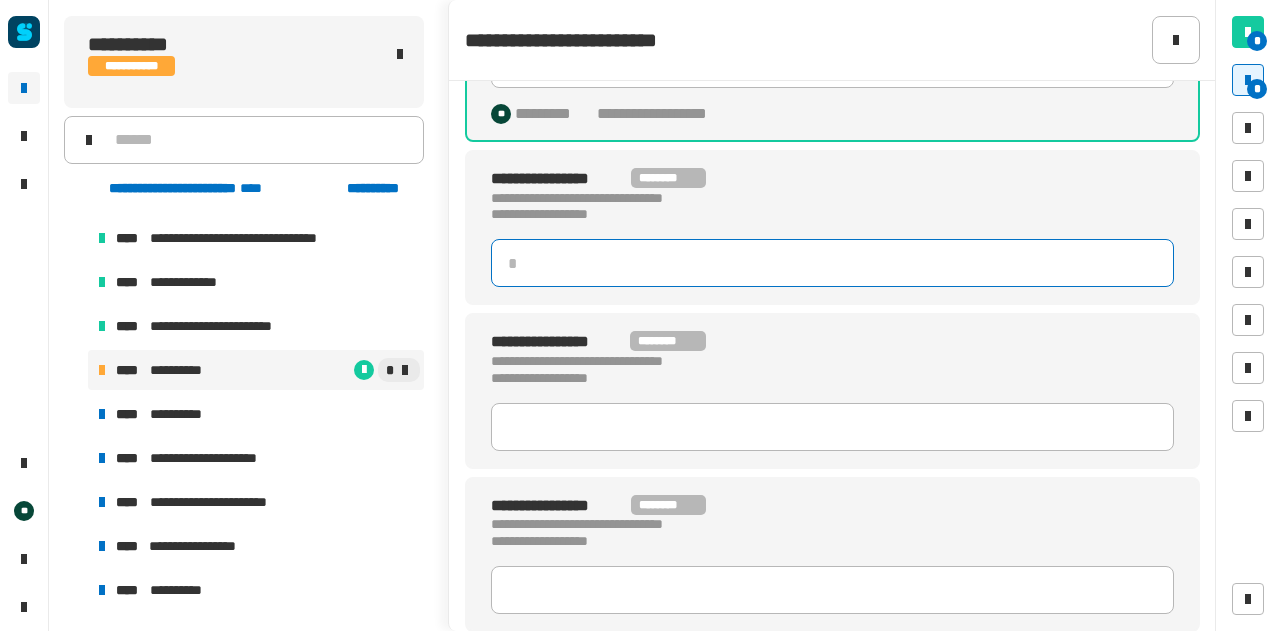 click 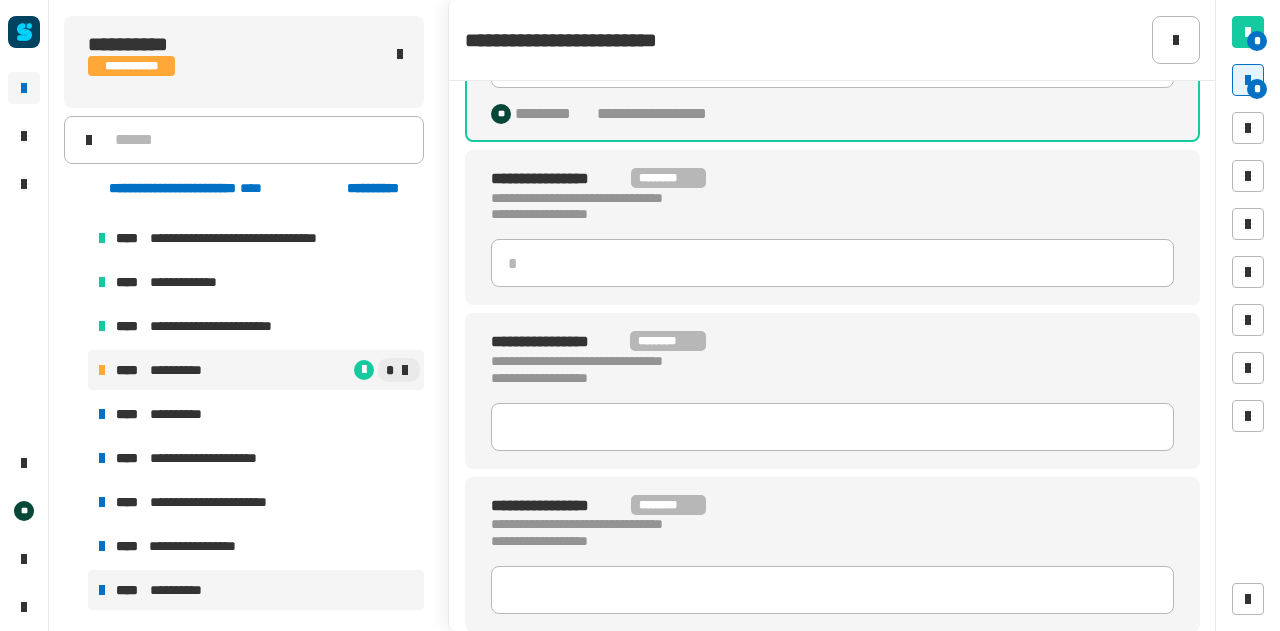 type 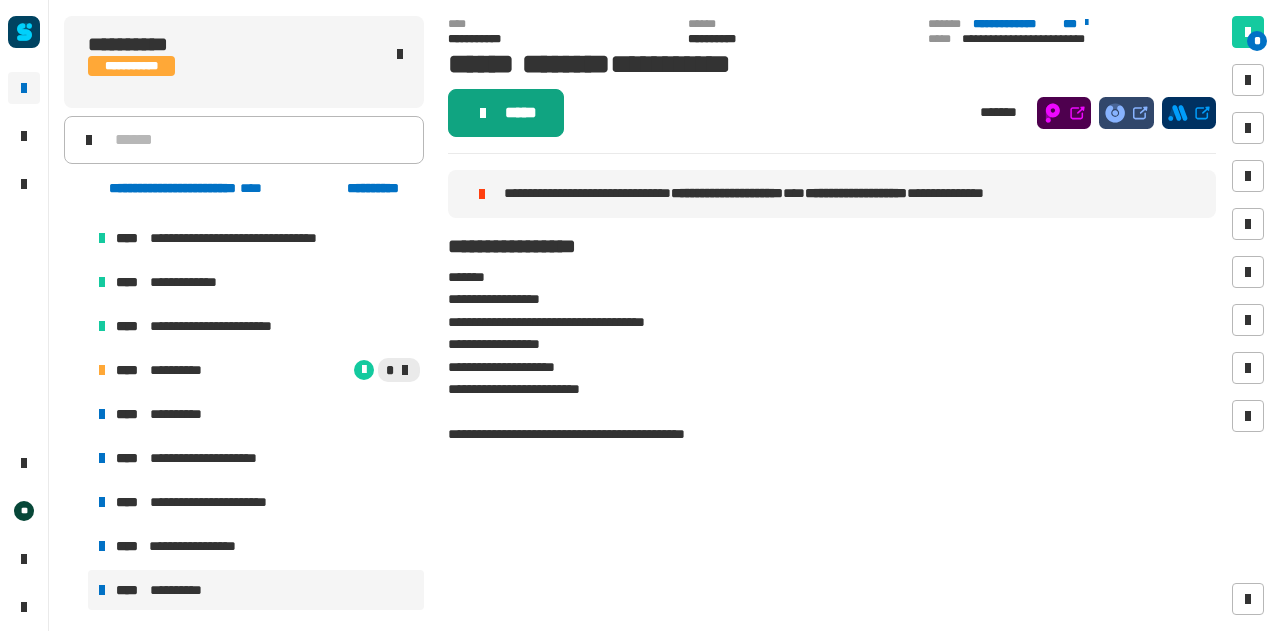 click on "*****" 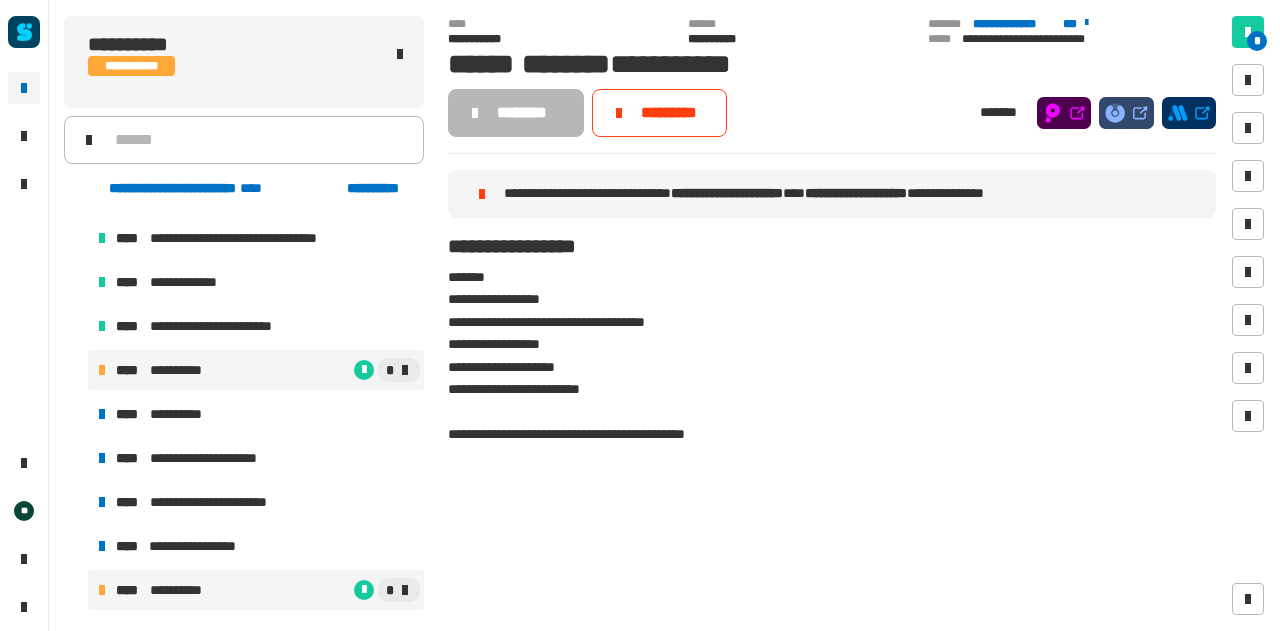 click on "**********" at bounding box center [256, 370] 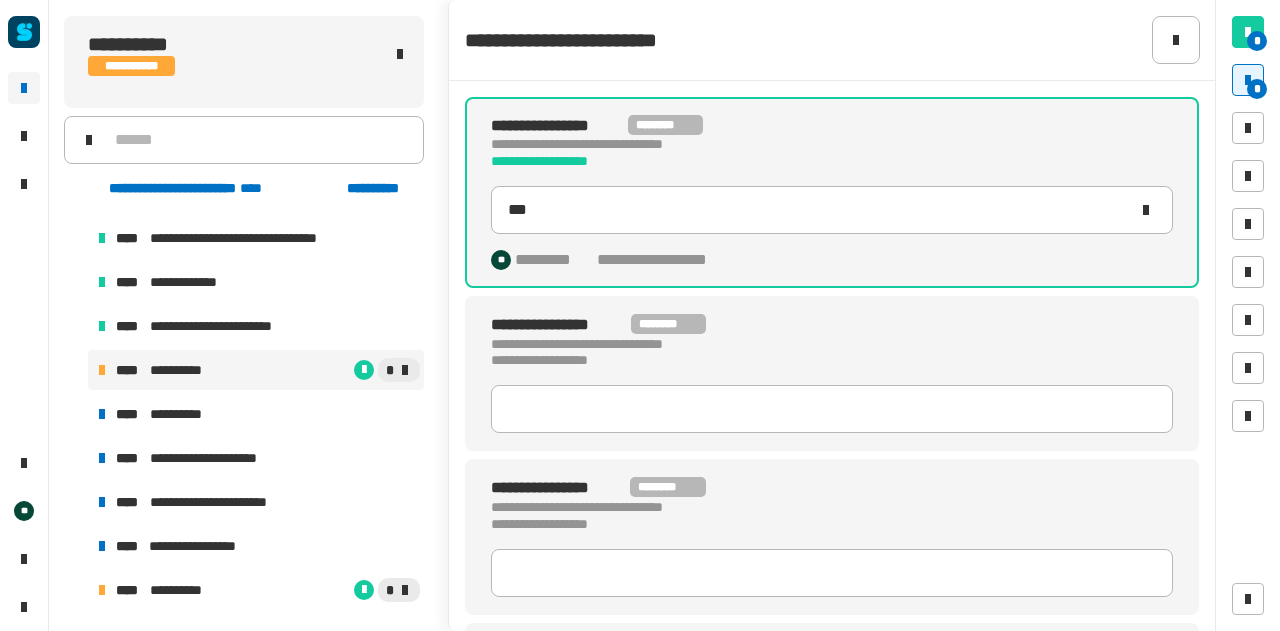 scroll, scrollTop: 46, scrollLeft: 0, axis: vertical 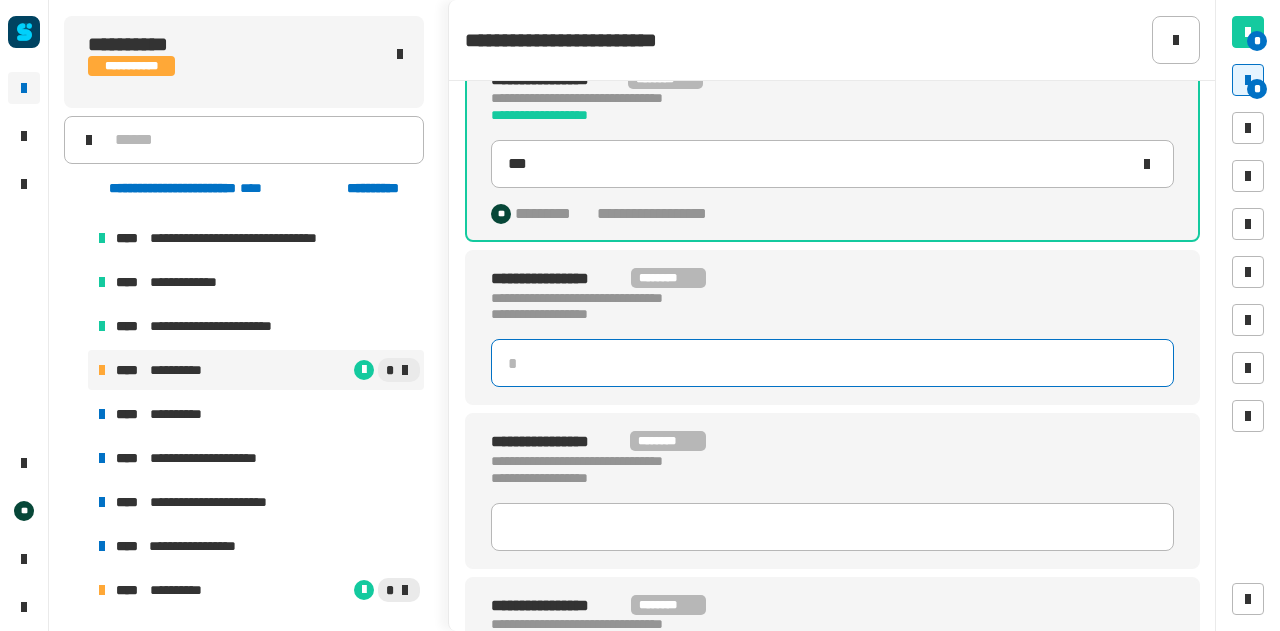 click 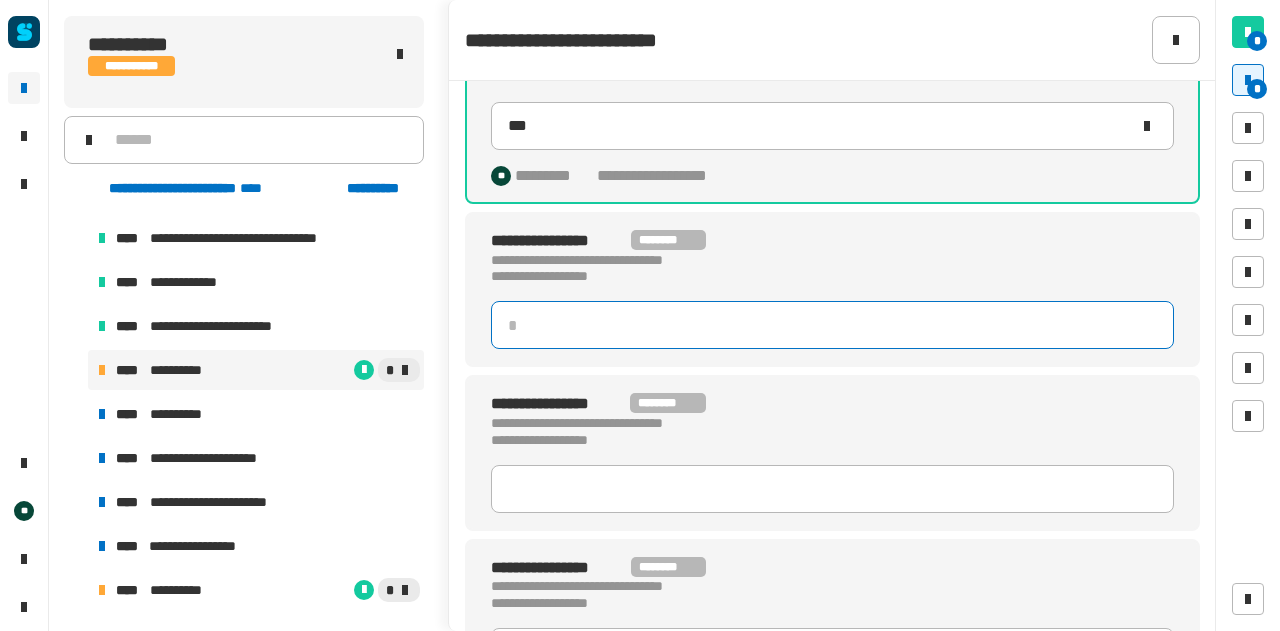 scroll, scrollTop: 98, scrollLeft: 0, axis: vertical 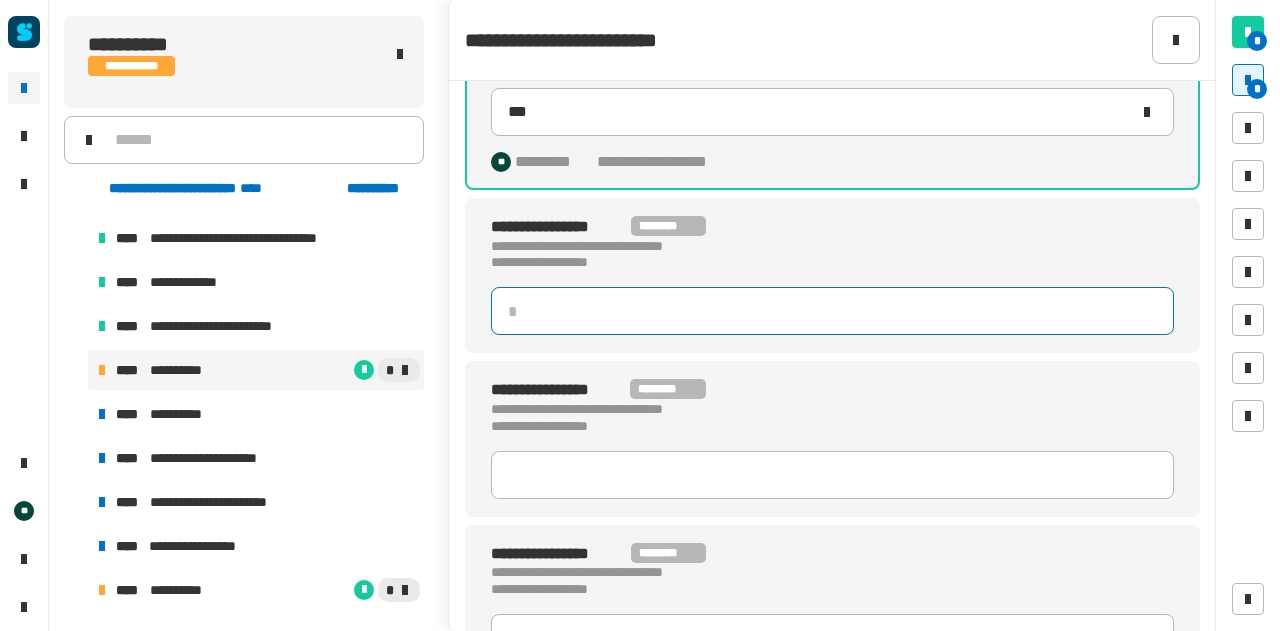 click 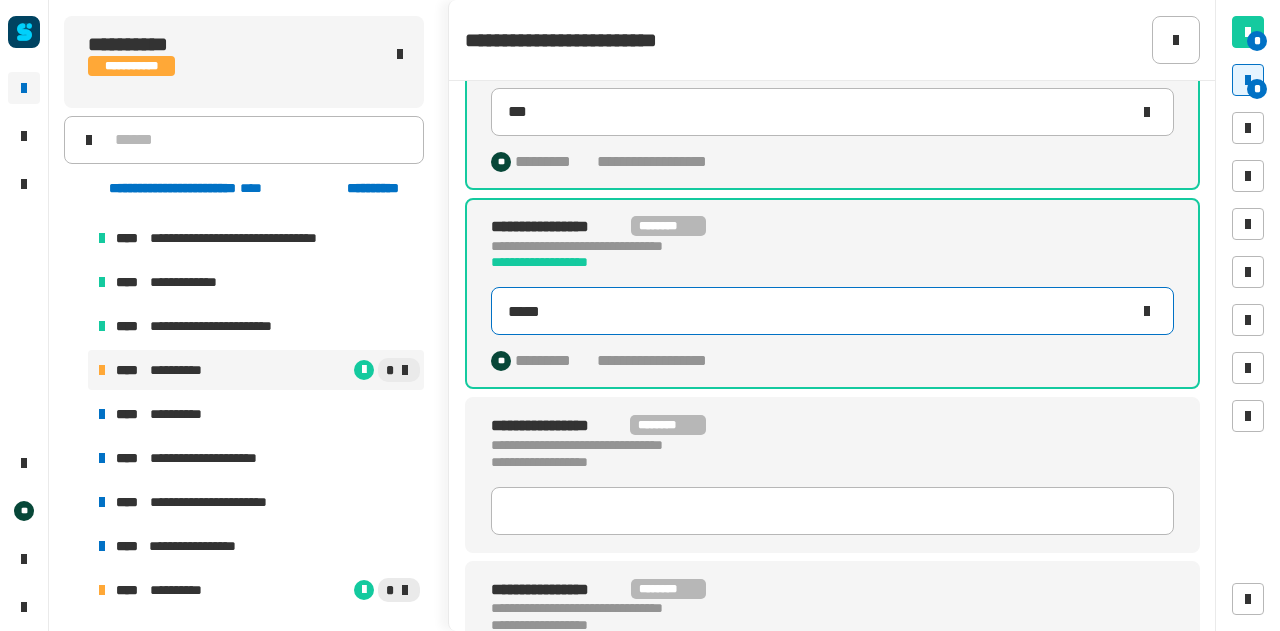 type on "*****" 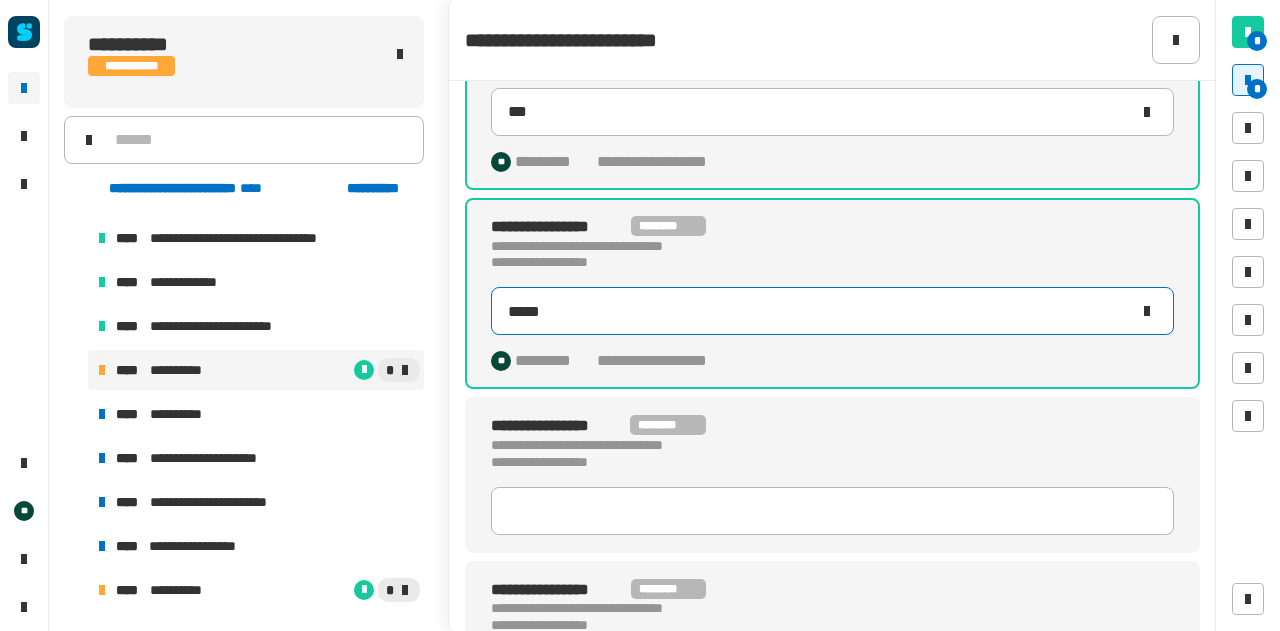 scroll, scrollTop: 182, scrollLeft: 0, axis: vertical 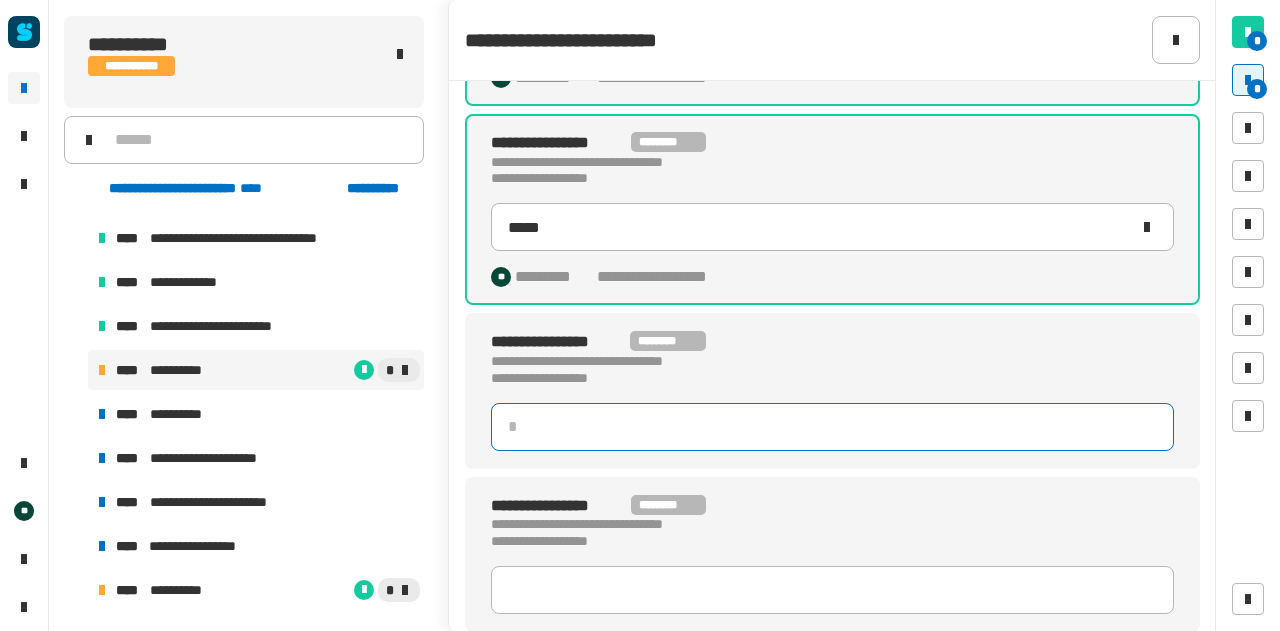 click 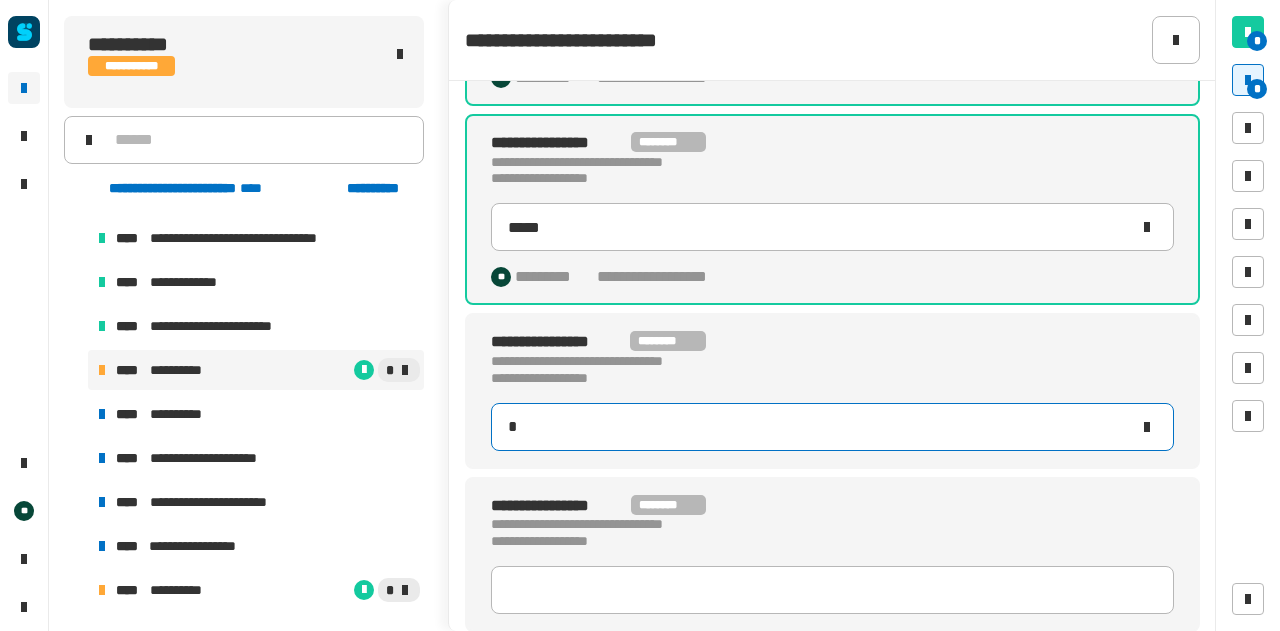 type on "**" 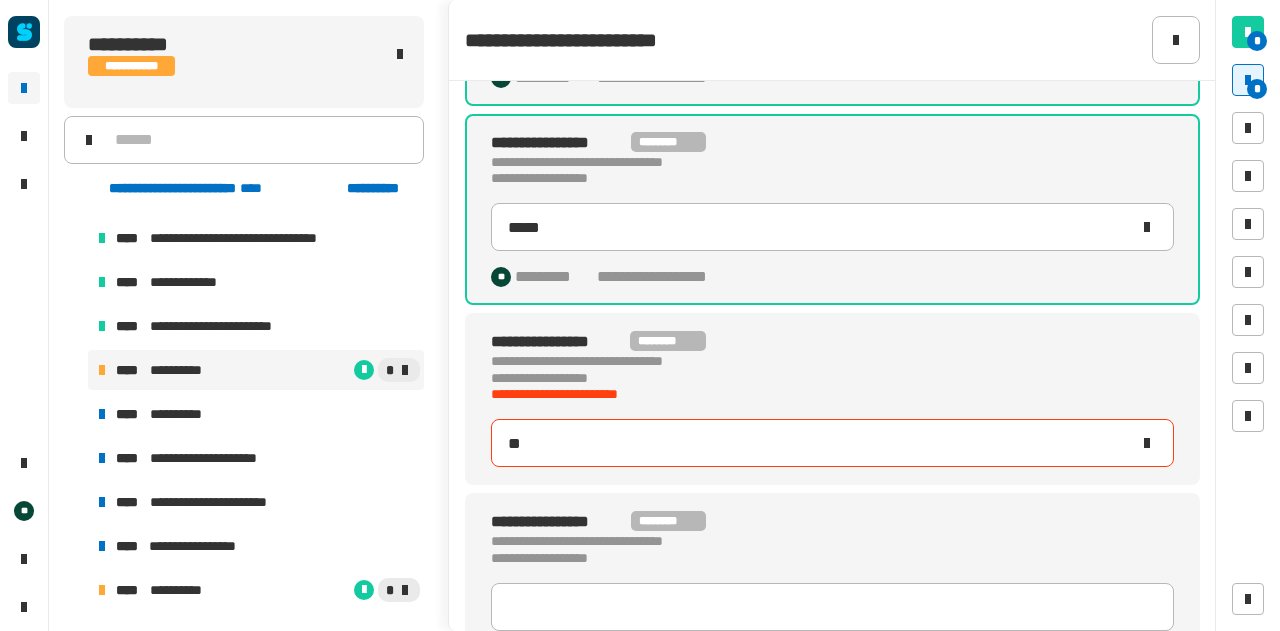 type on "*****" 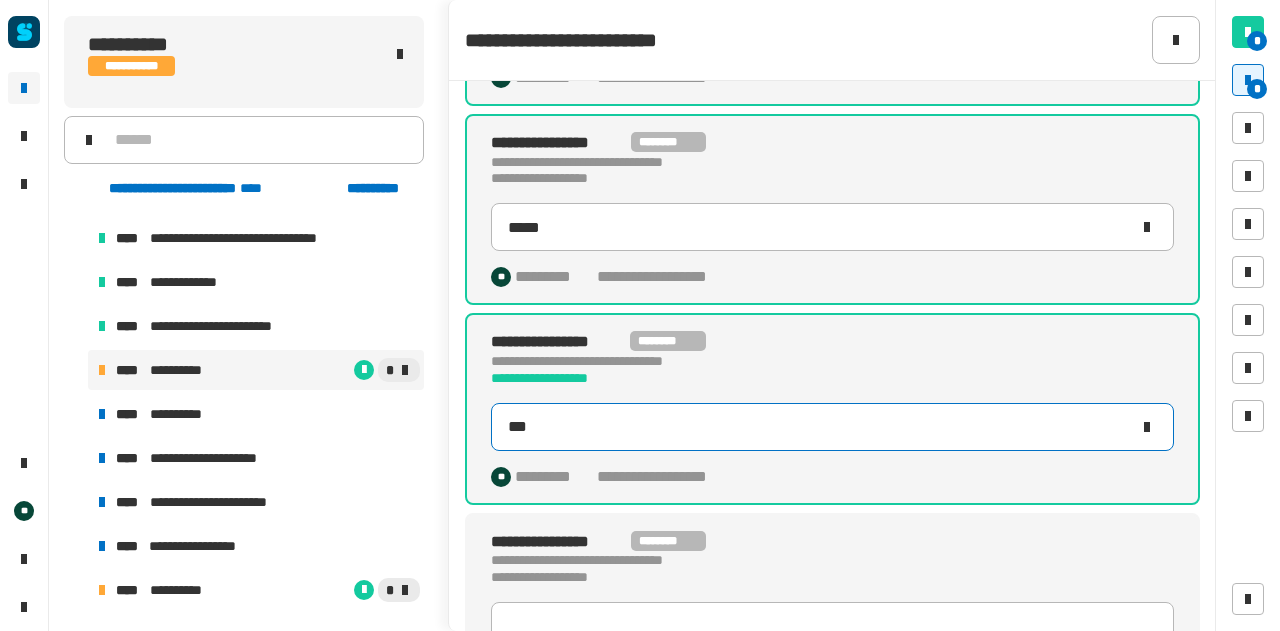 scroll, scrollTop: 218, scrollLeft: 0, axis: vertical 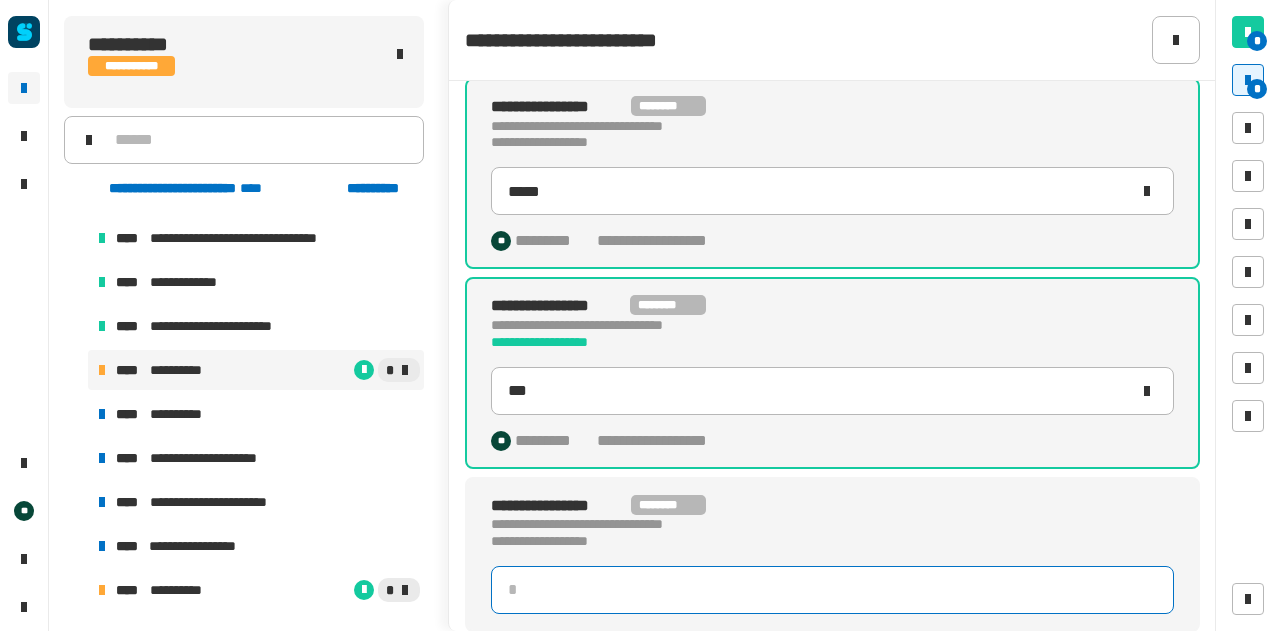 click 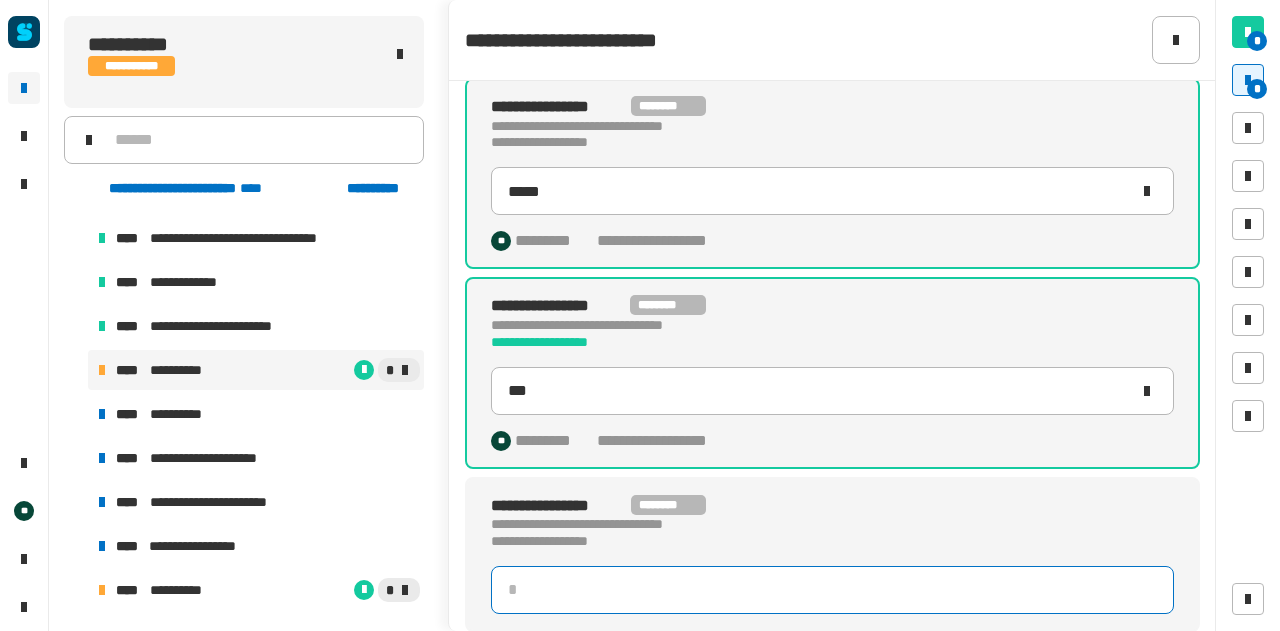 click 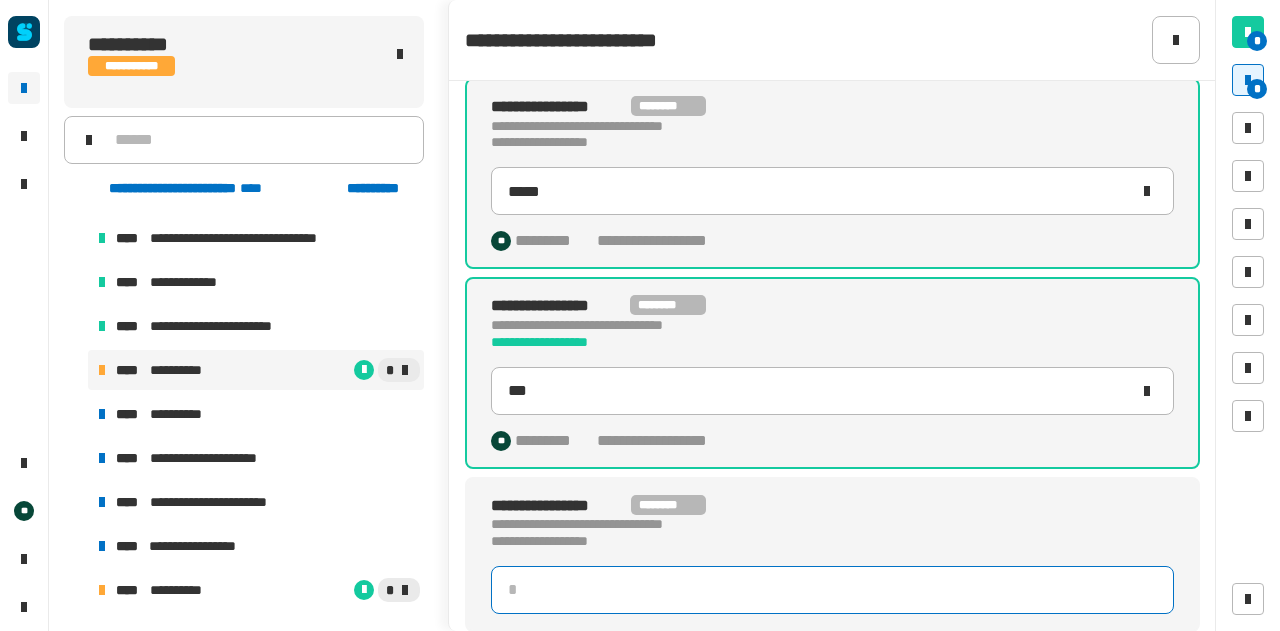 click 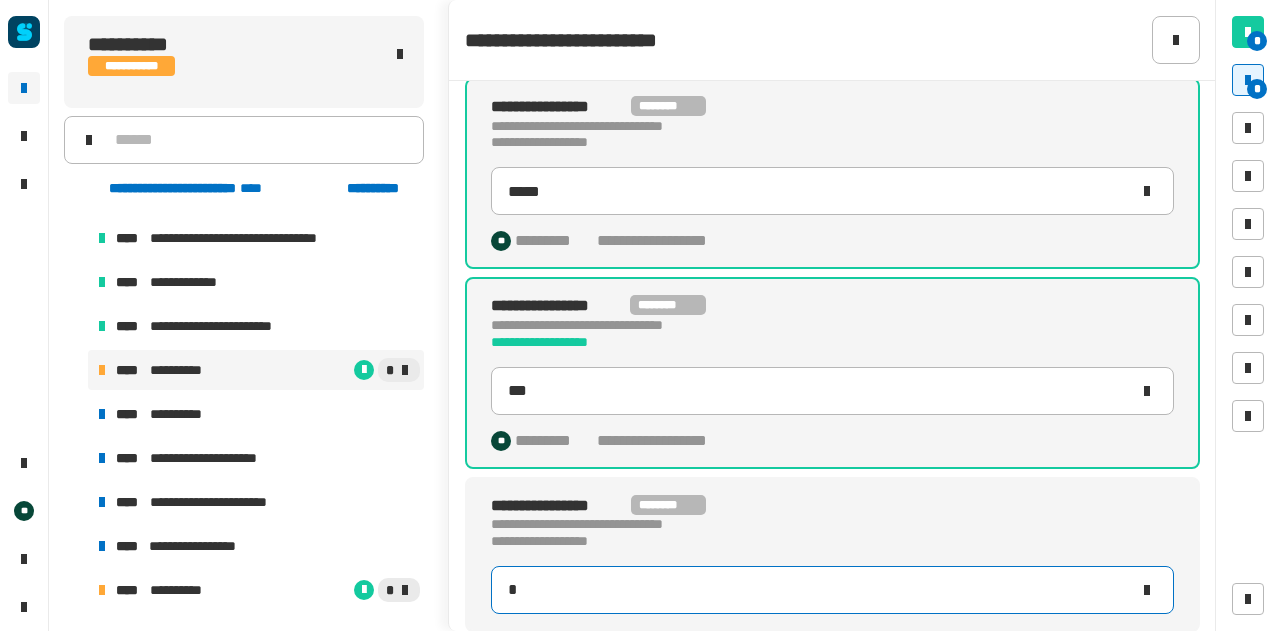 type on "***" 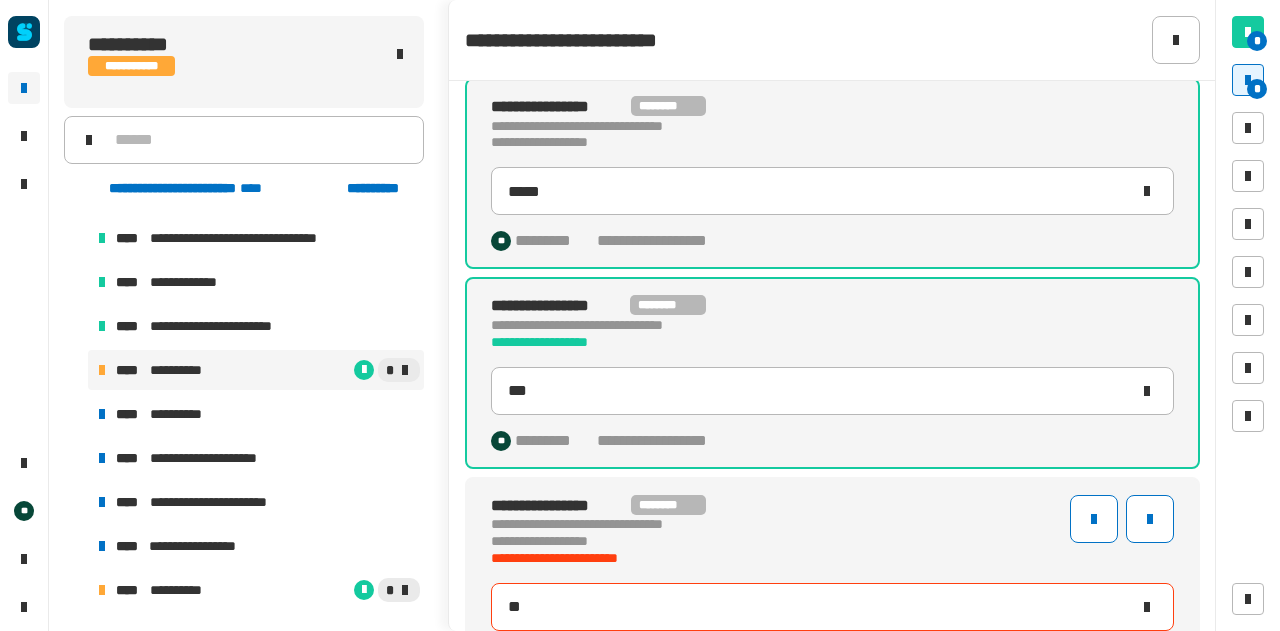 type on "***" 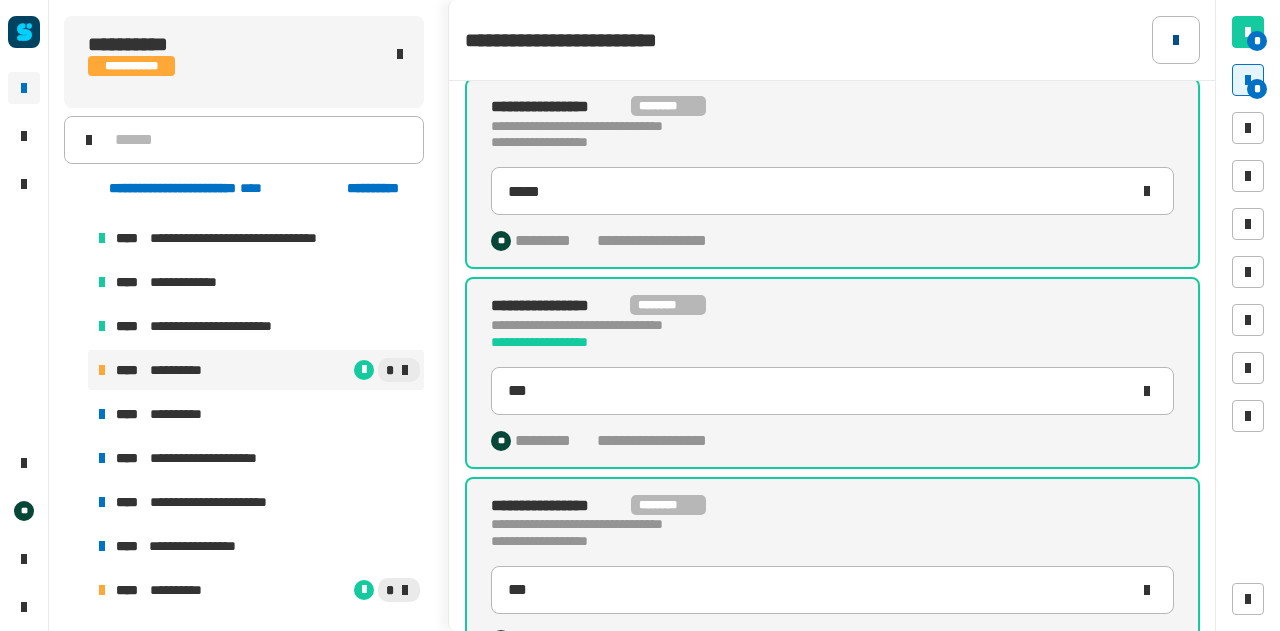 click 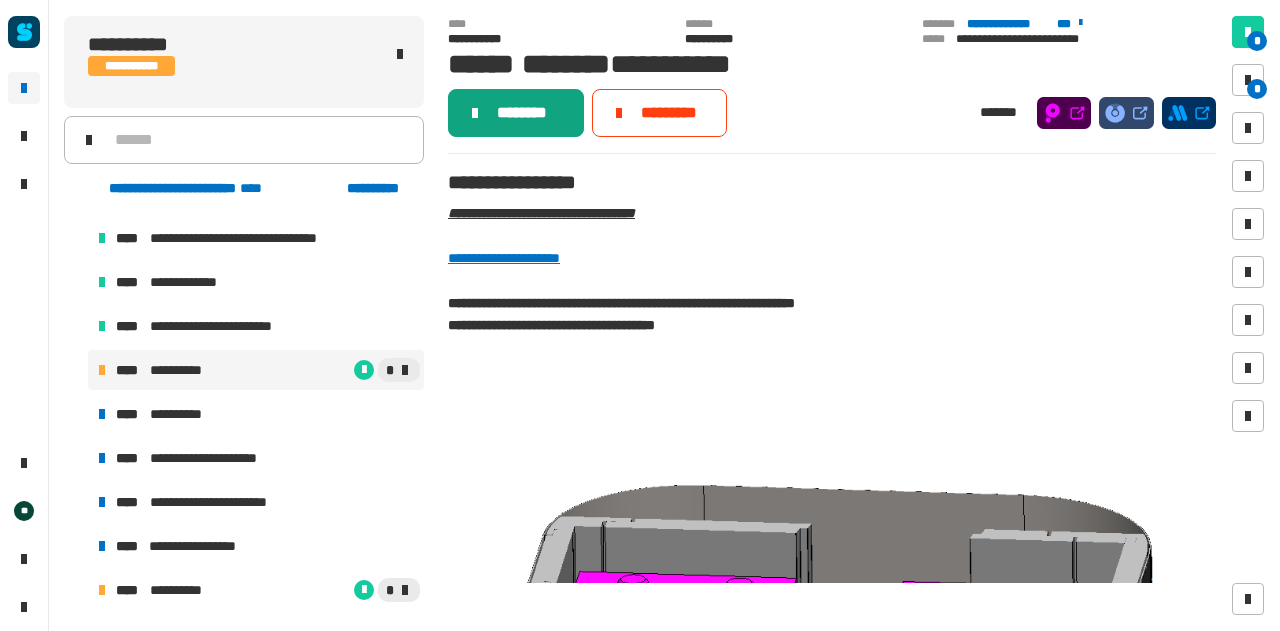 click on "********" 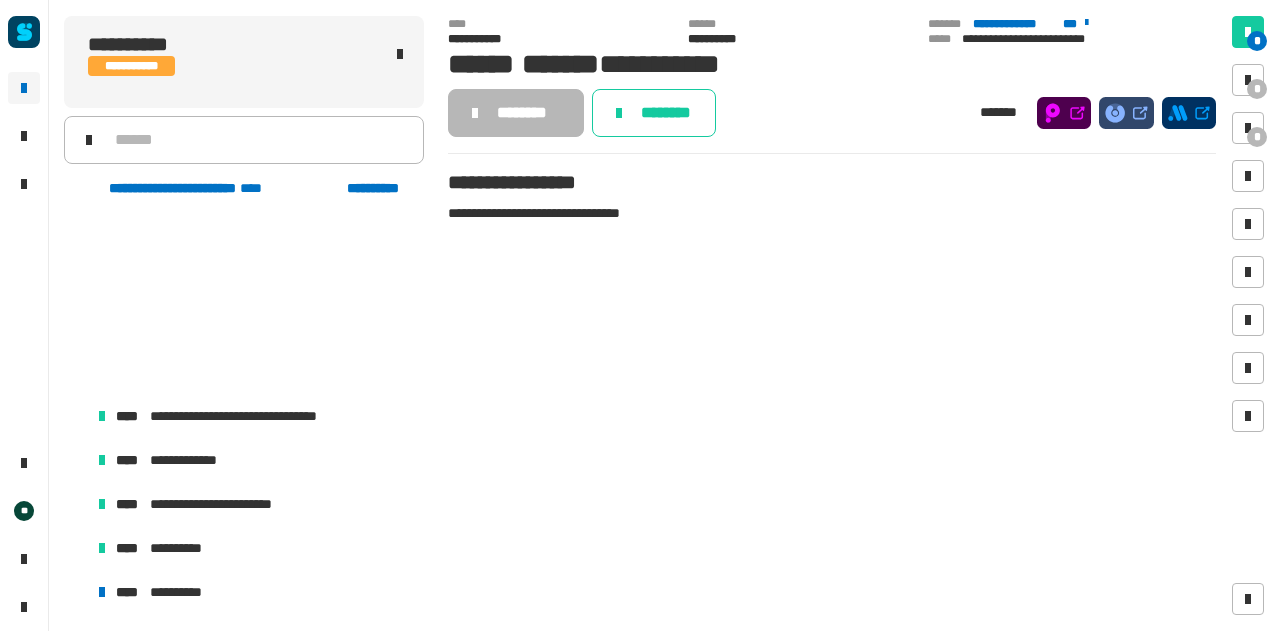 scroll, scrollTop: 1576, scrollLeft: 0, axis: vertical 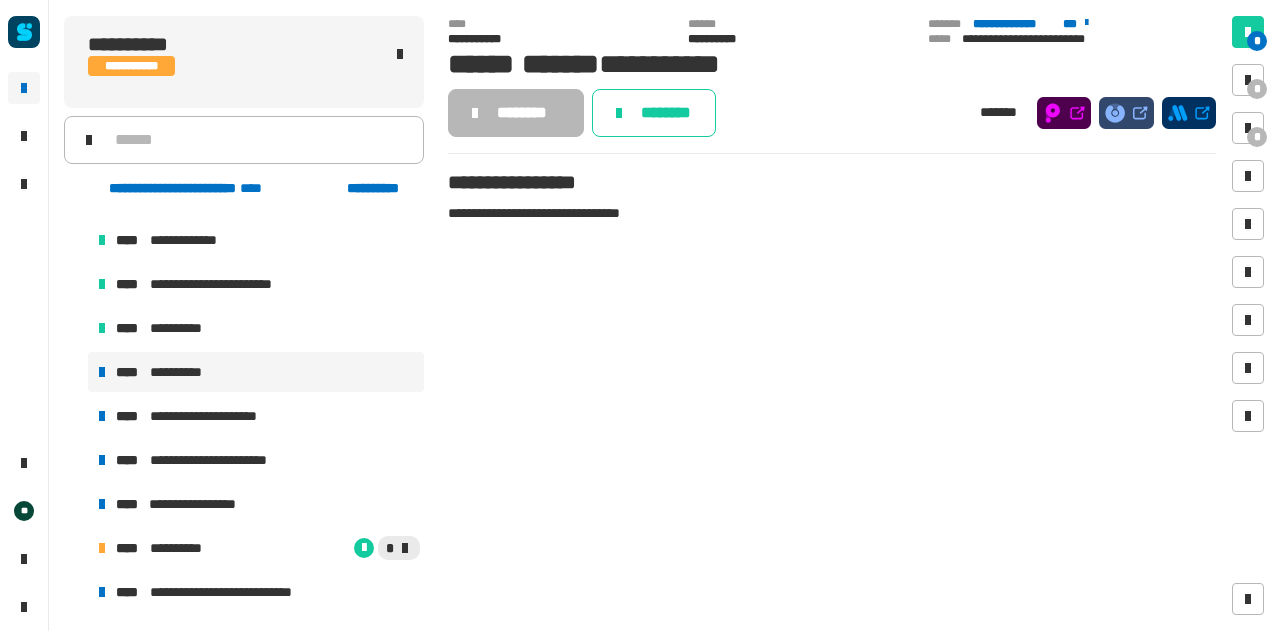 click on "**********" at bounding box center [256, 372] 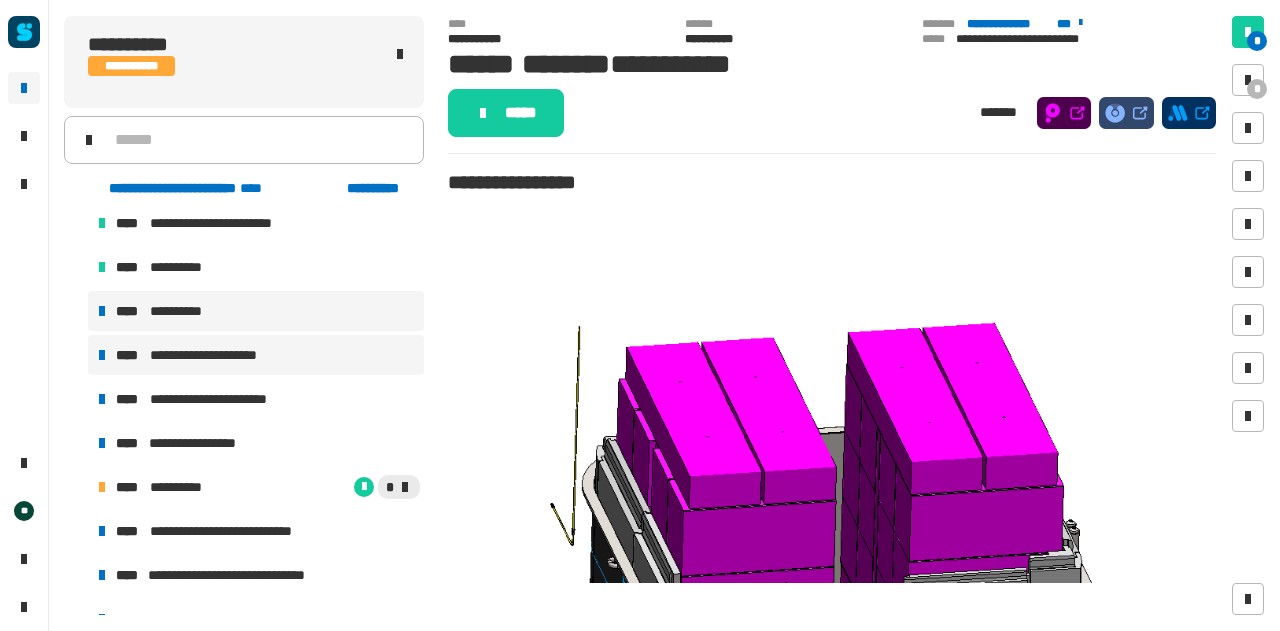 scroll, scrollTop: 1638, scrollLeft: 0, axis: vertical 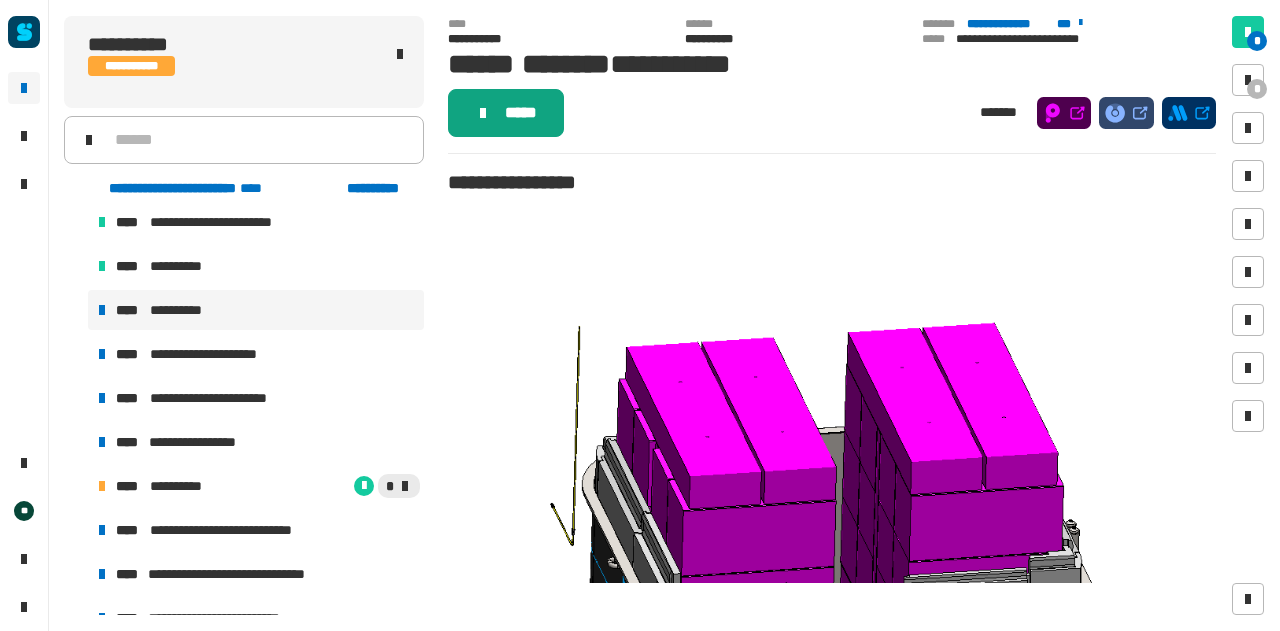 click 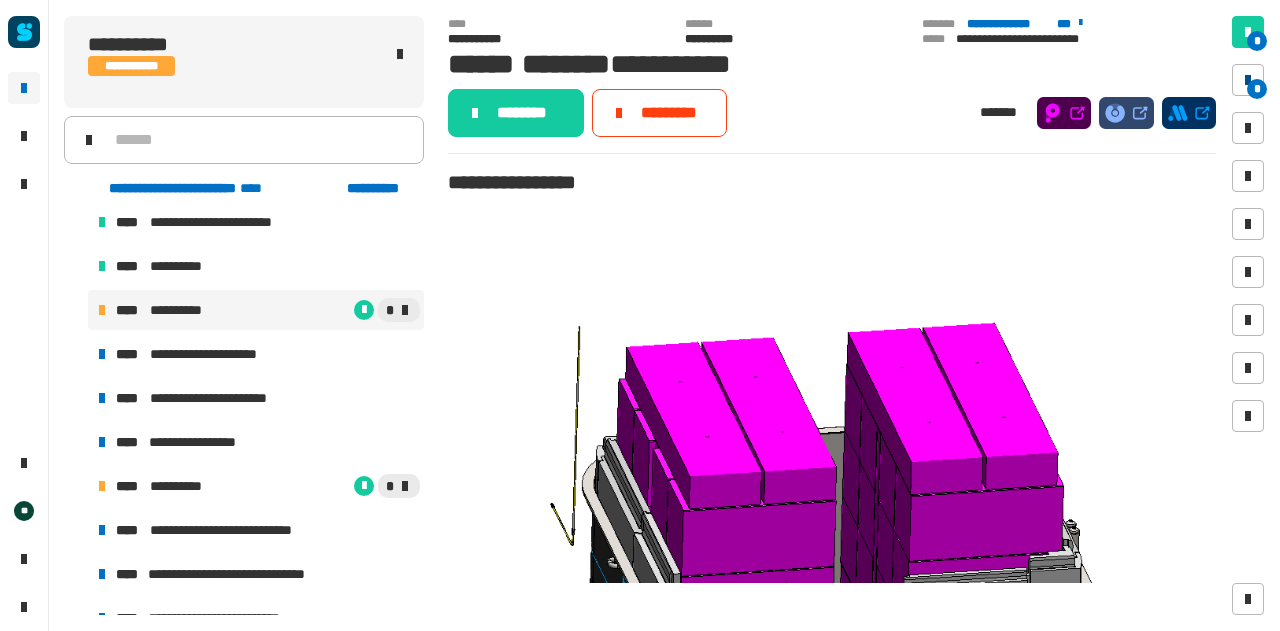 click on "*" at bounding box center (1257, 89) 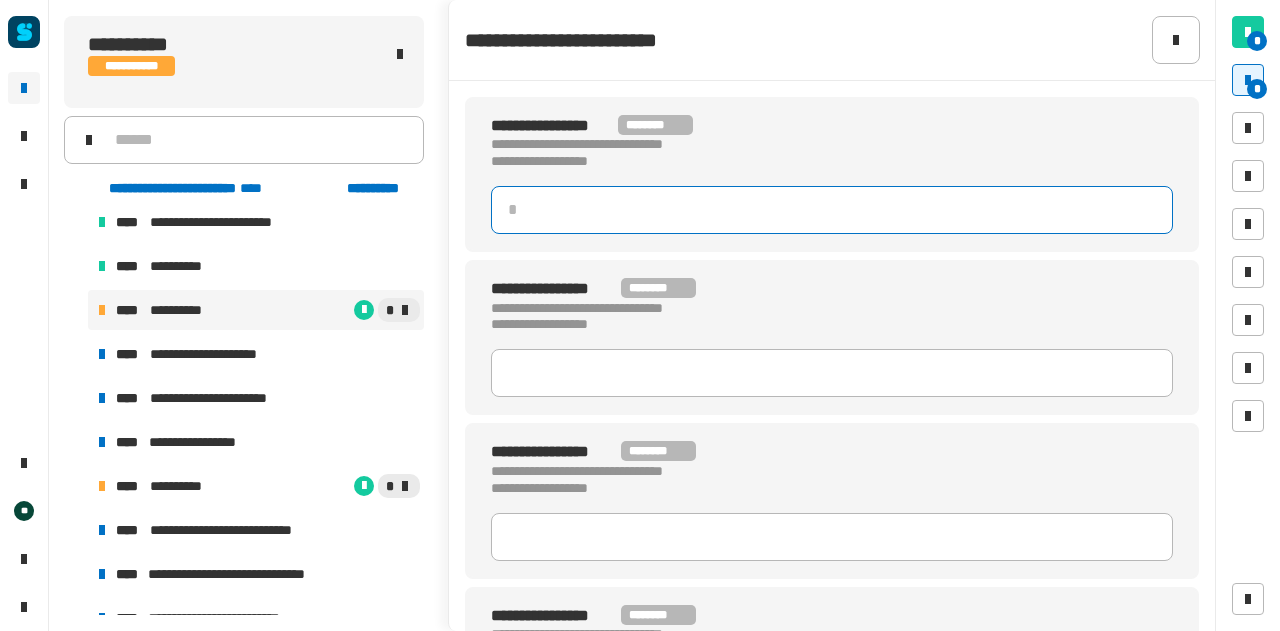 click 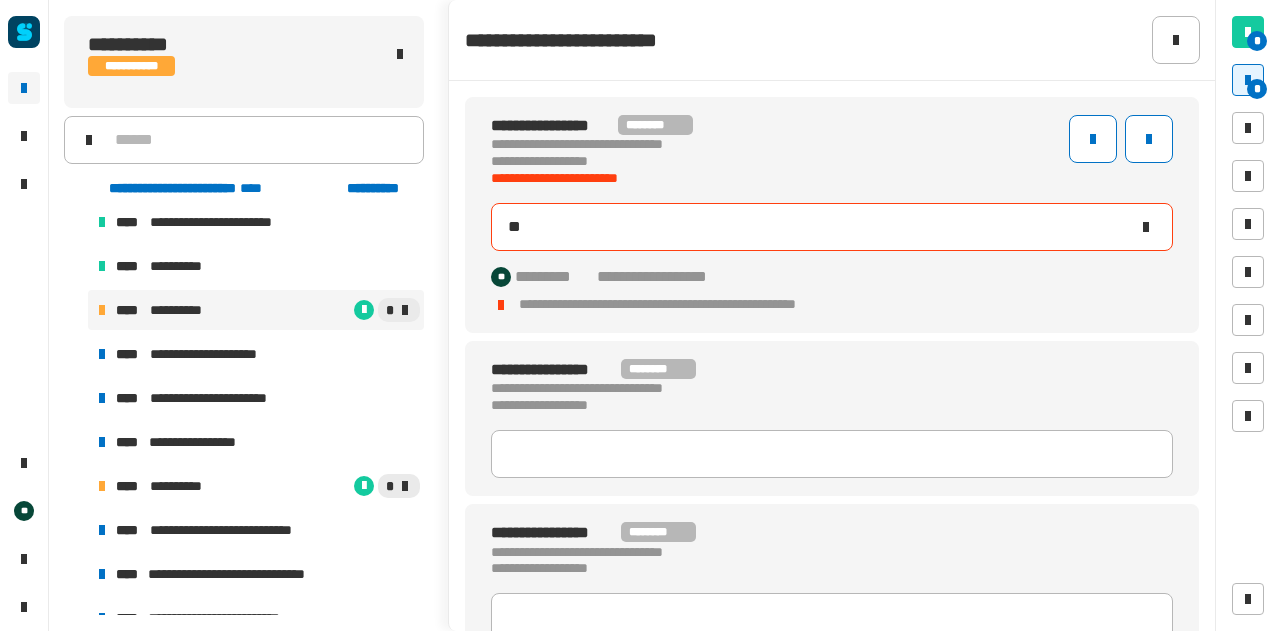 type on "***" 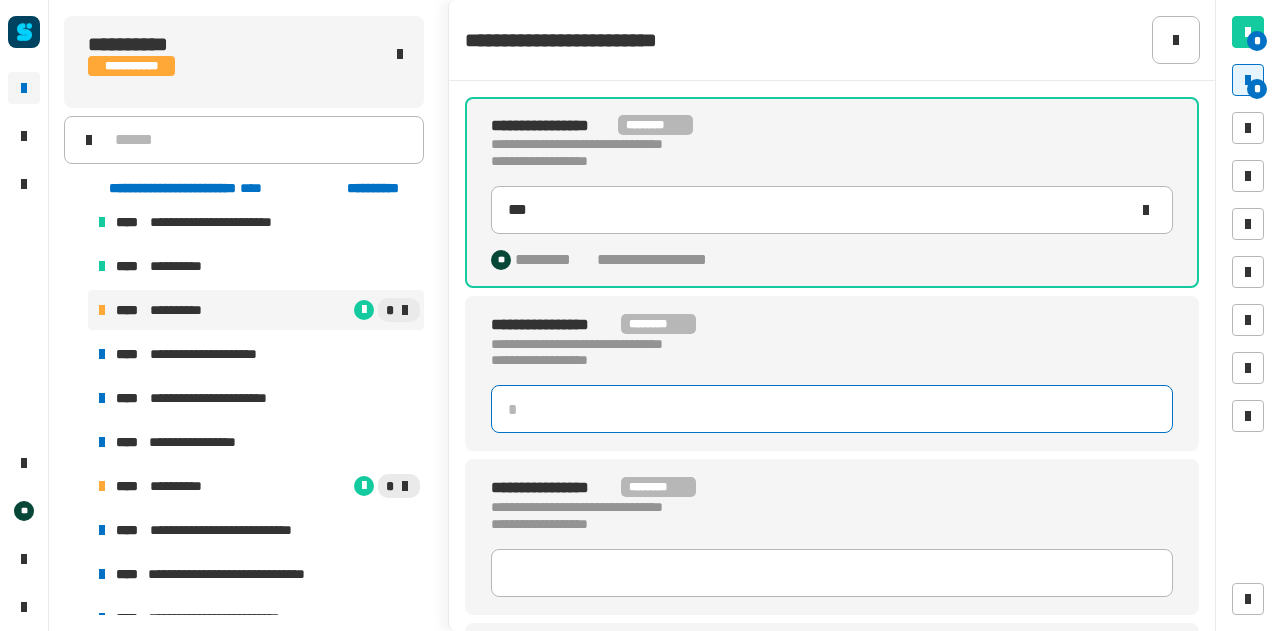 click 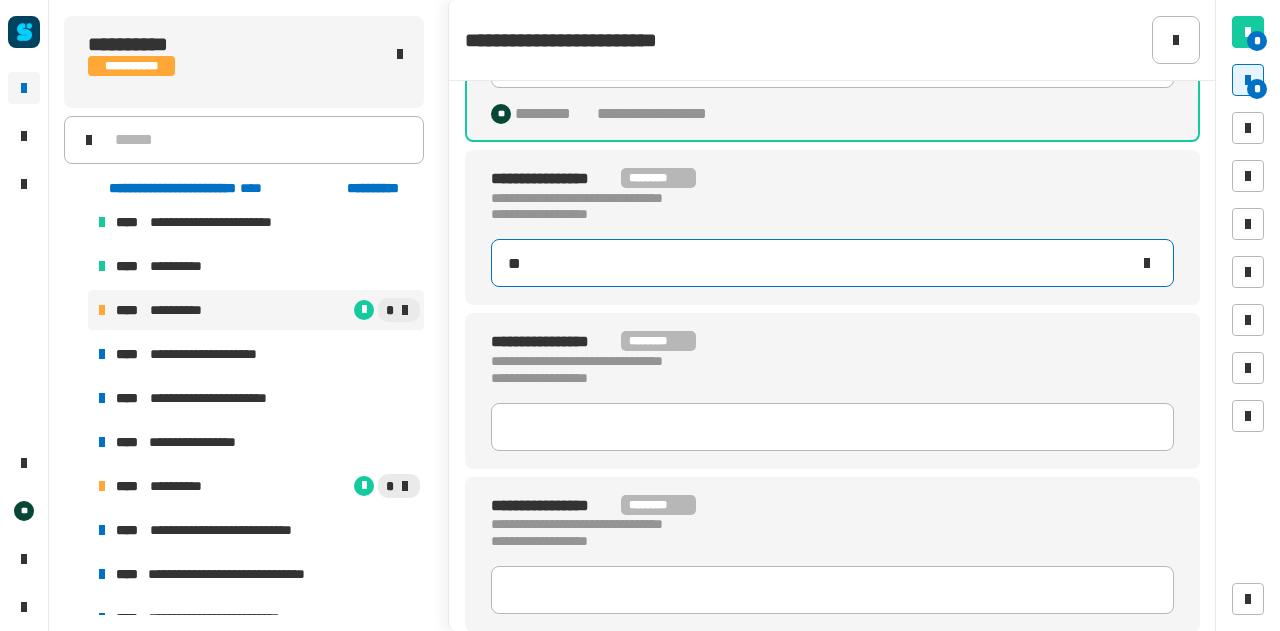 type on "***" 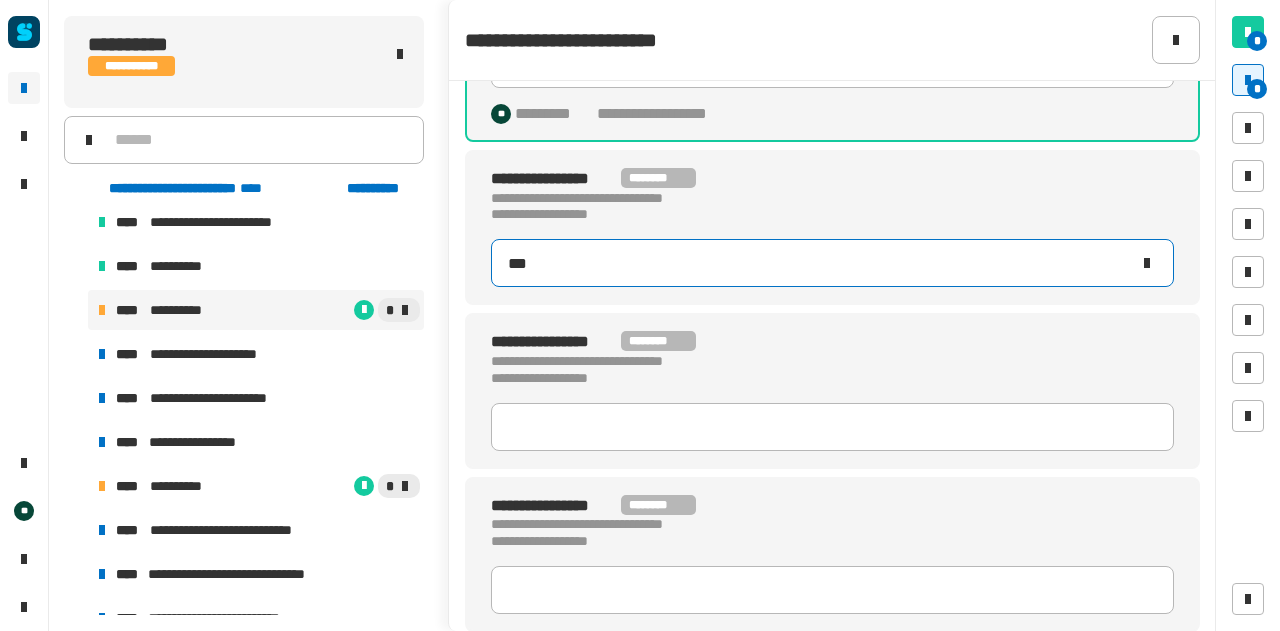 type on "***" 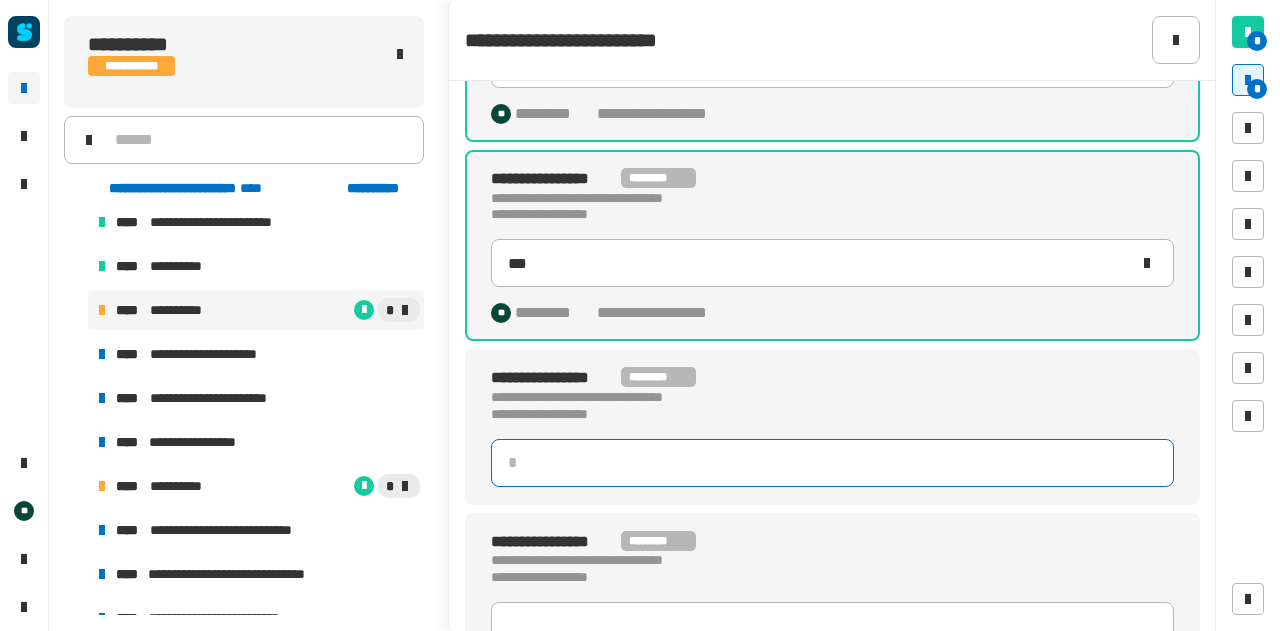 click 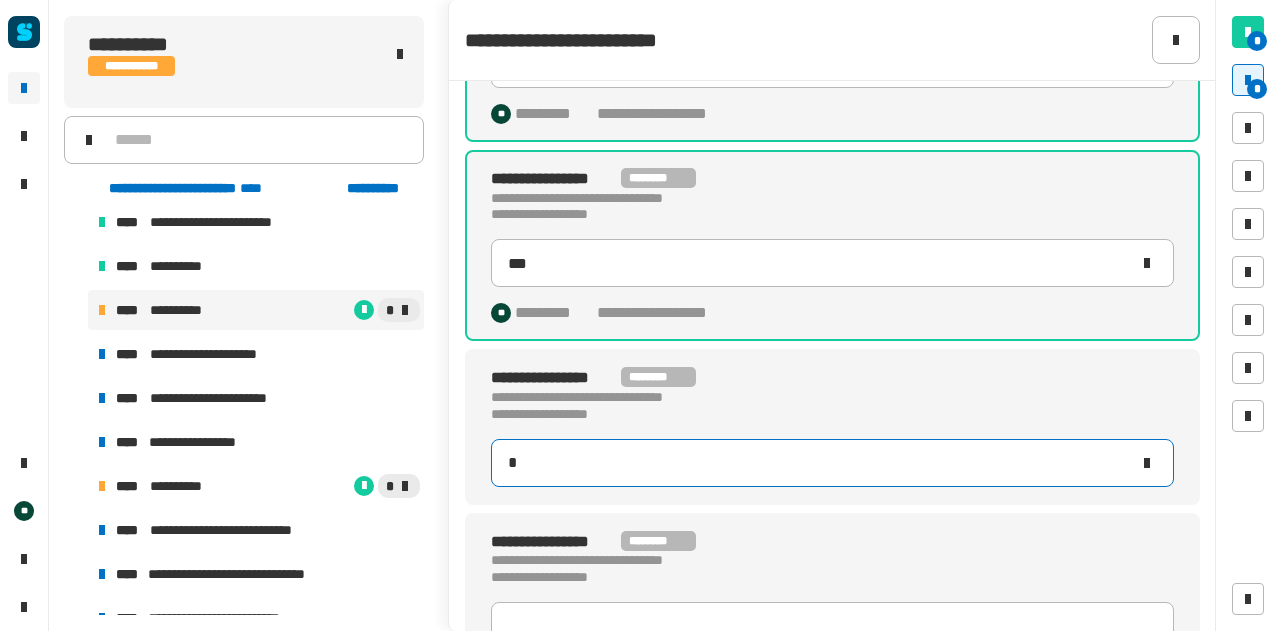 type on "**" 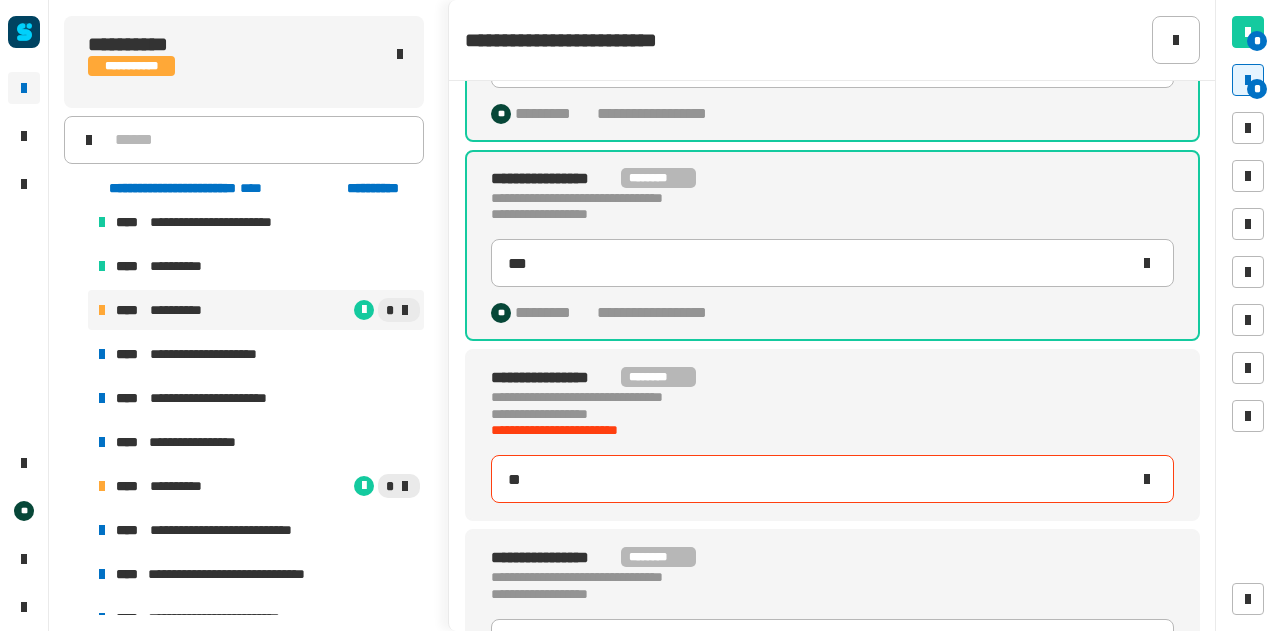 type on "***" 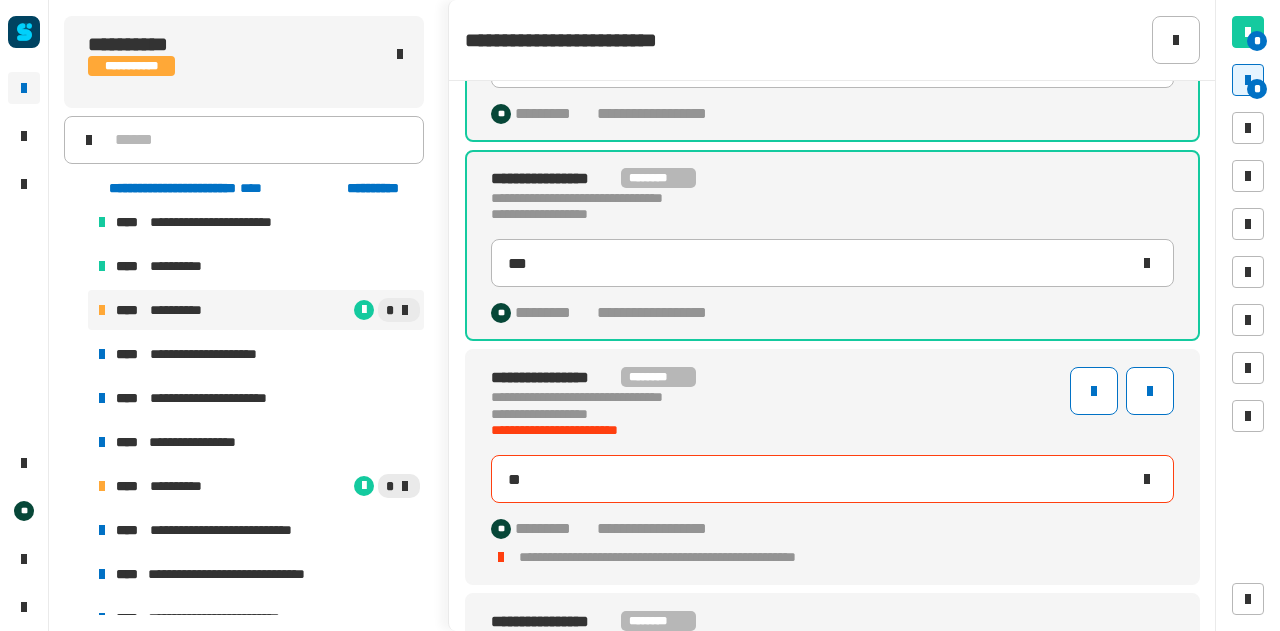 type on "***" 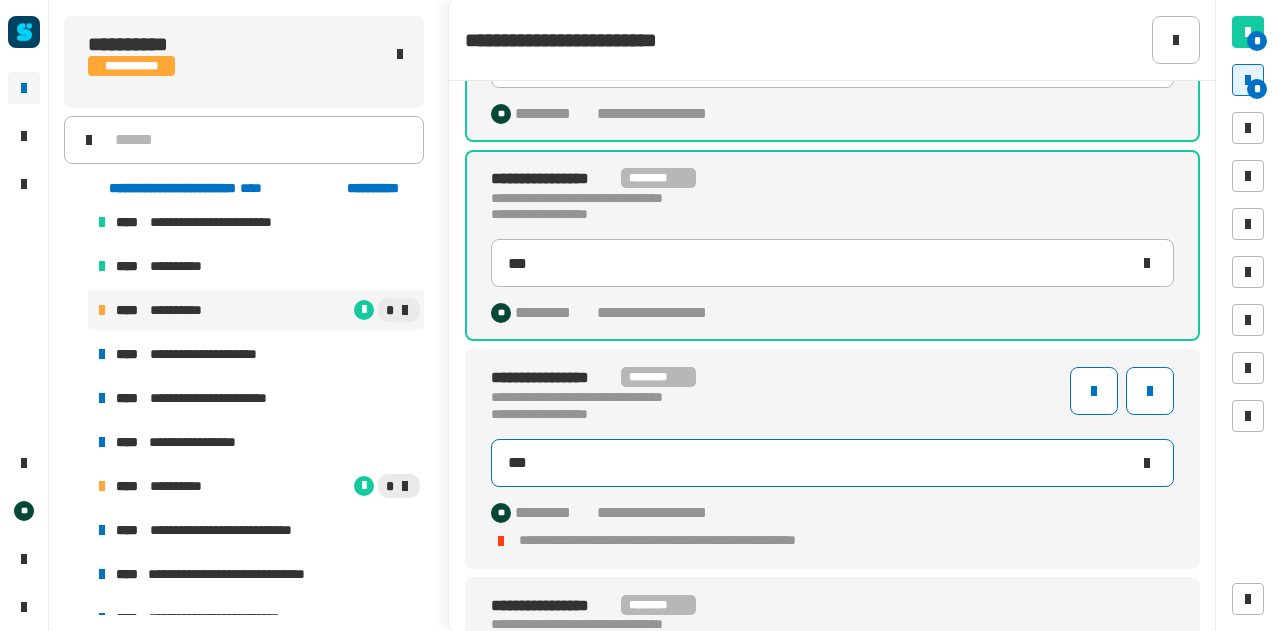 scroll, scrollTop: 218, scrollLeft: 0, axis: vertical 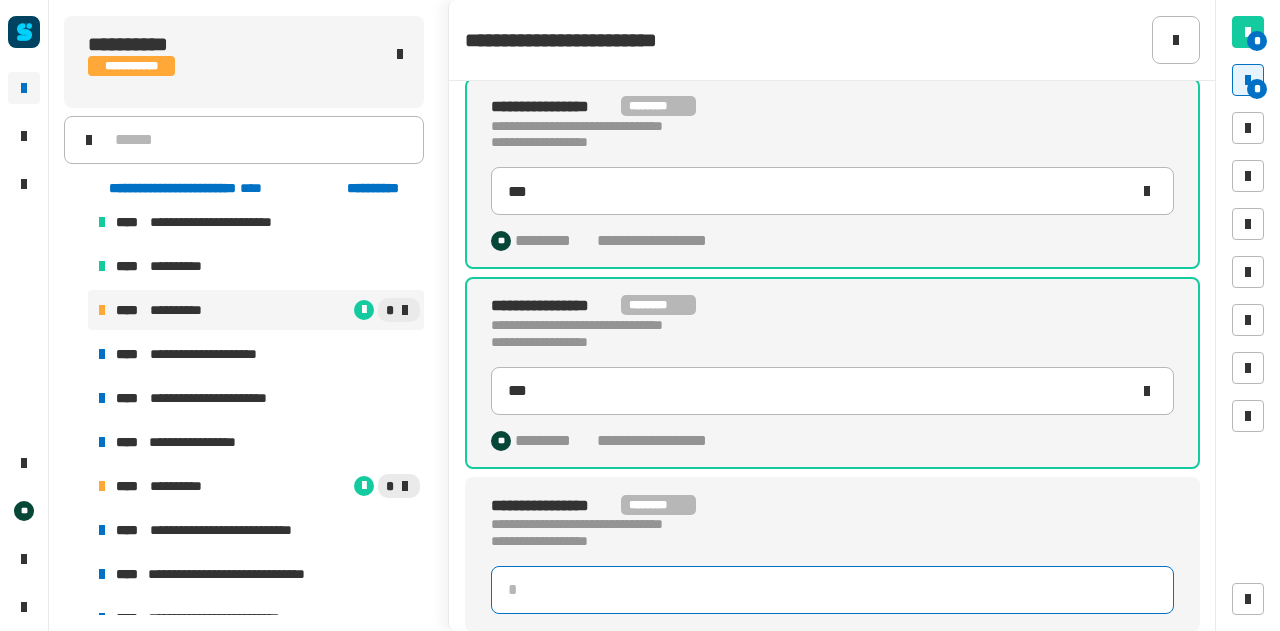 click 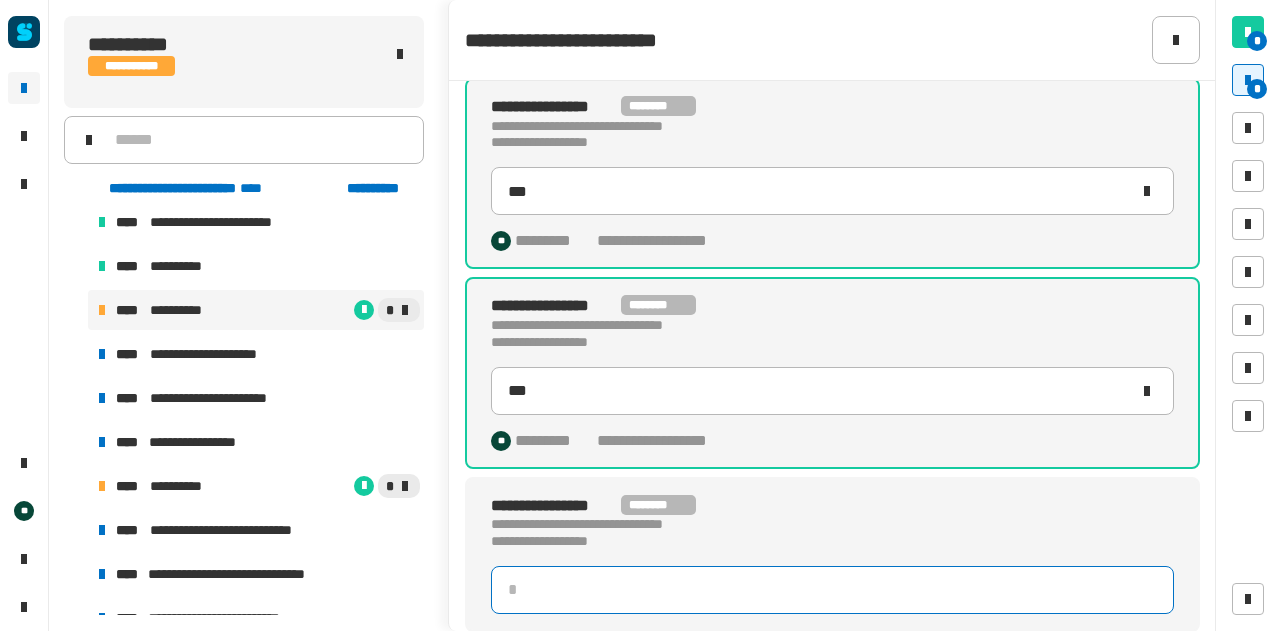 click 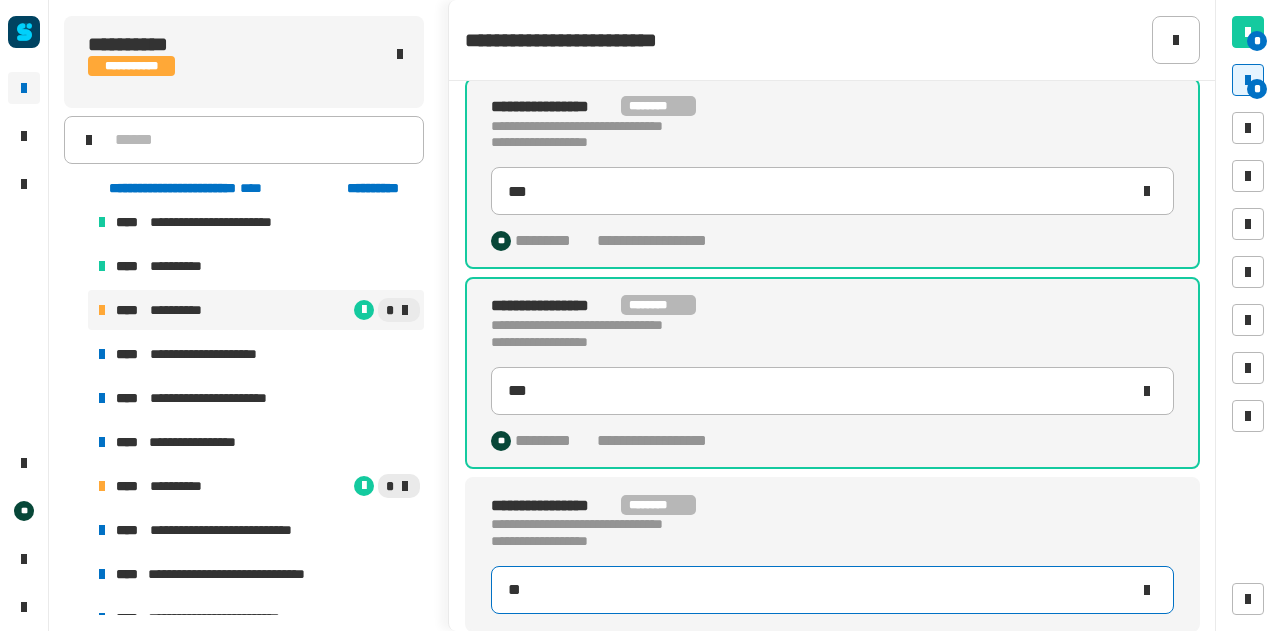 type on "***" 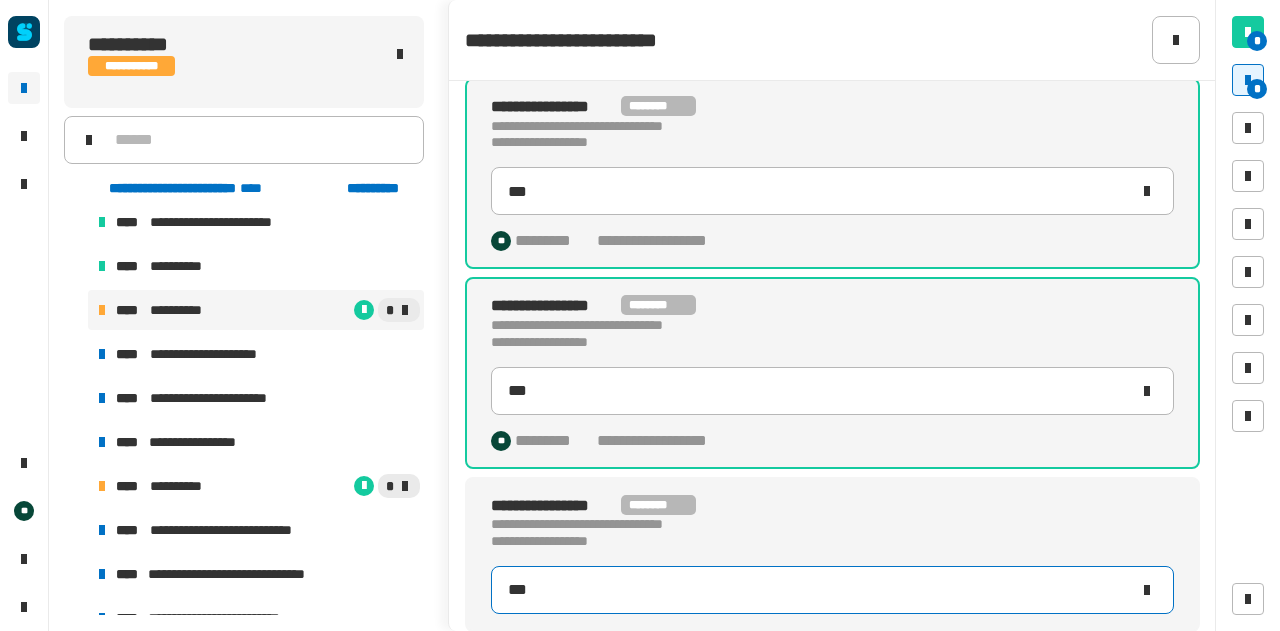 type on "***" 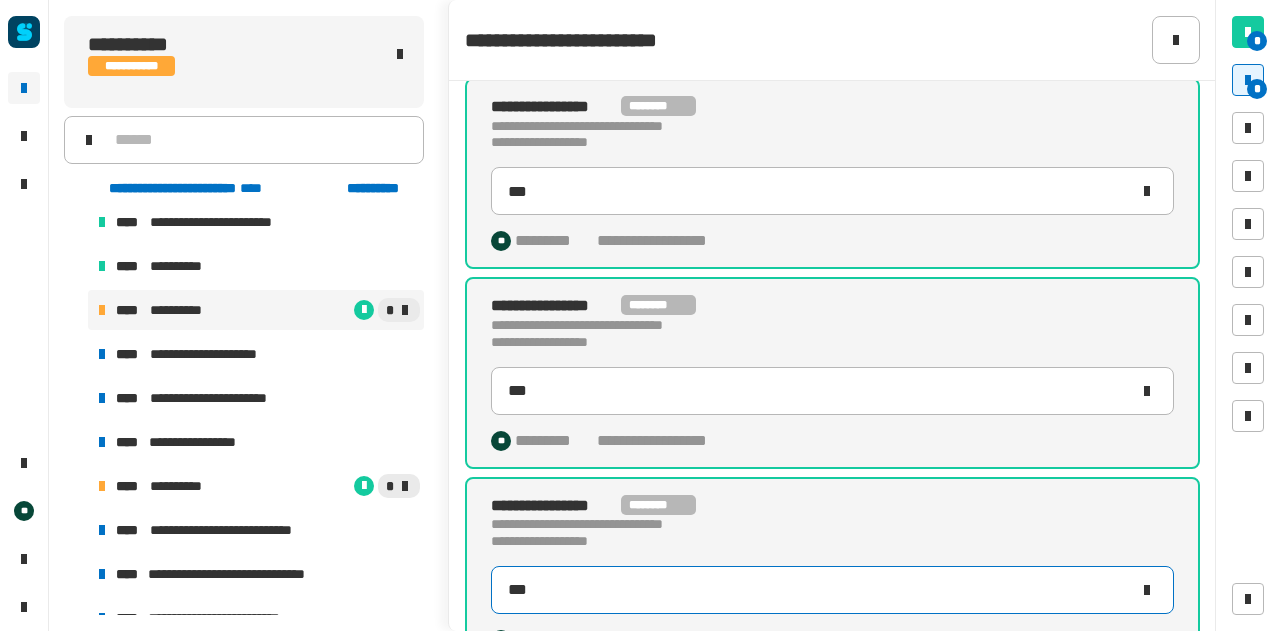 scroll, scrollTop: 254, scrollLeft: 0, axis: vertical 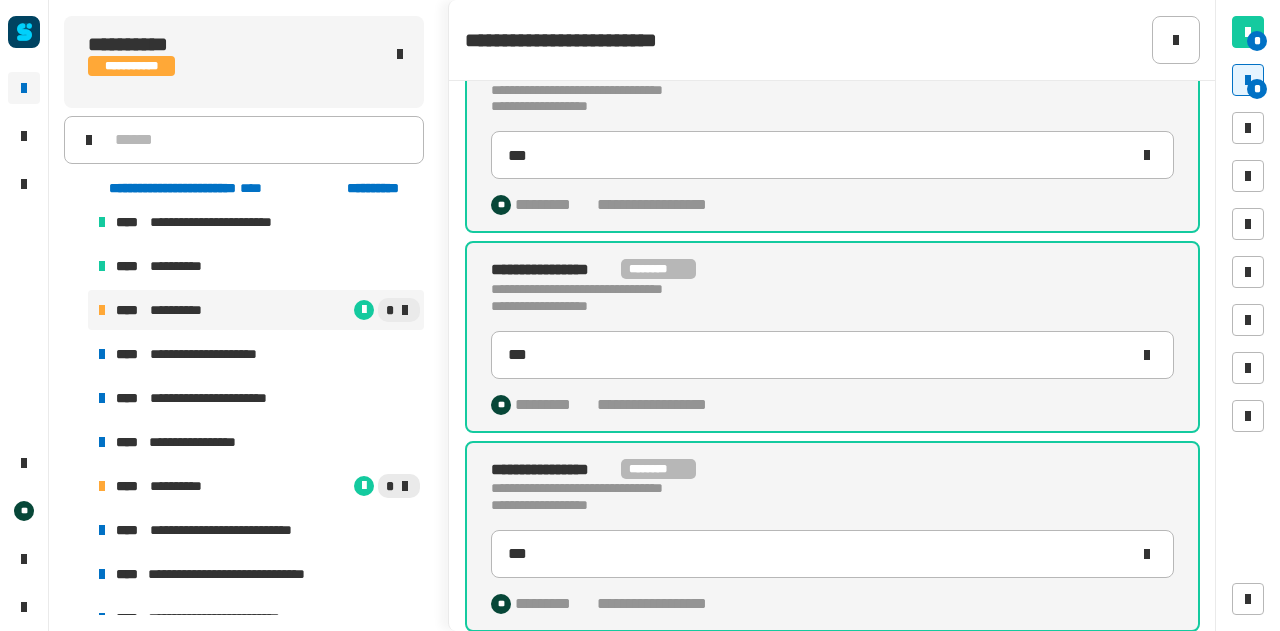 click on "**********" 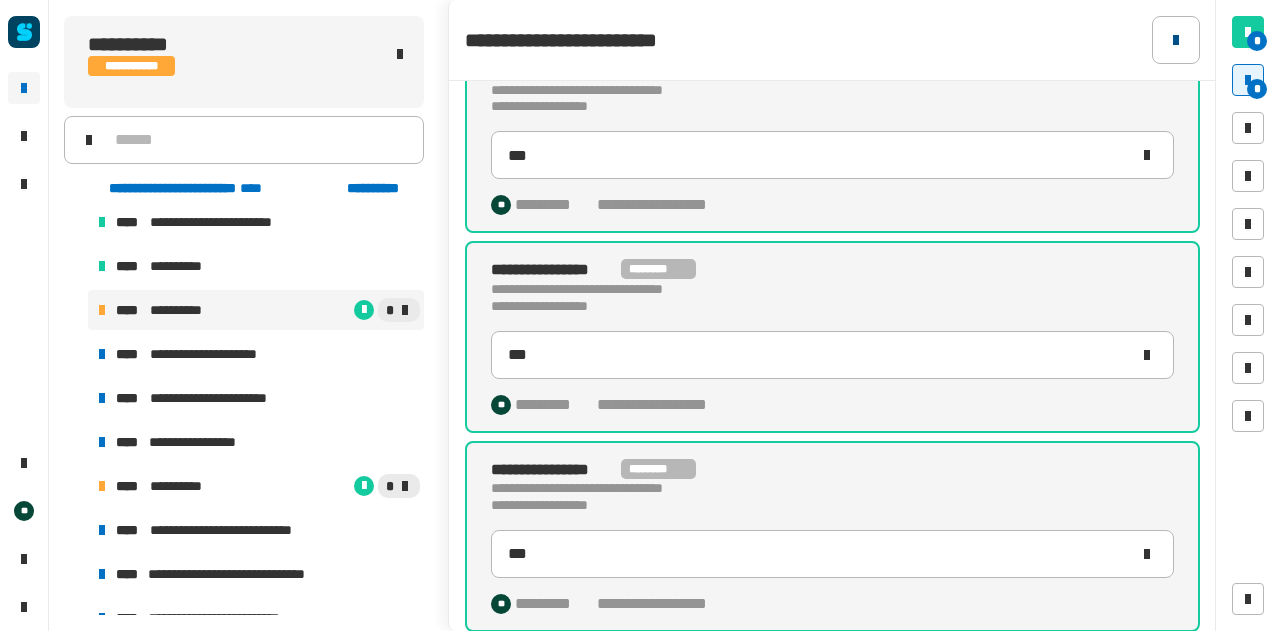 click 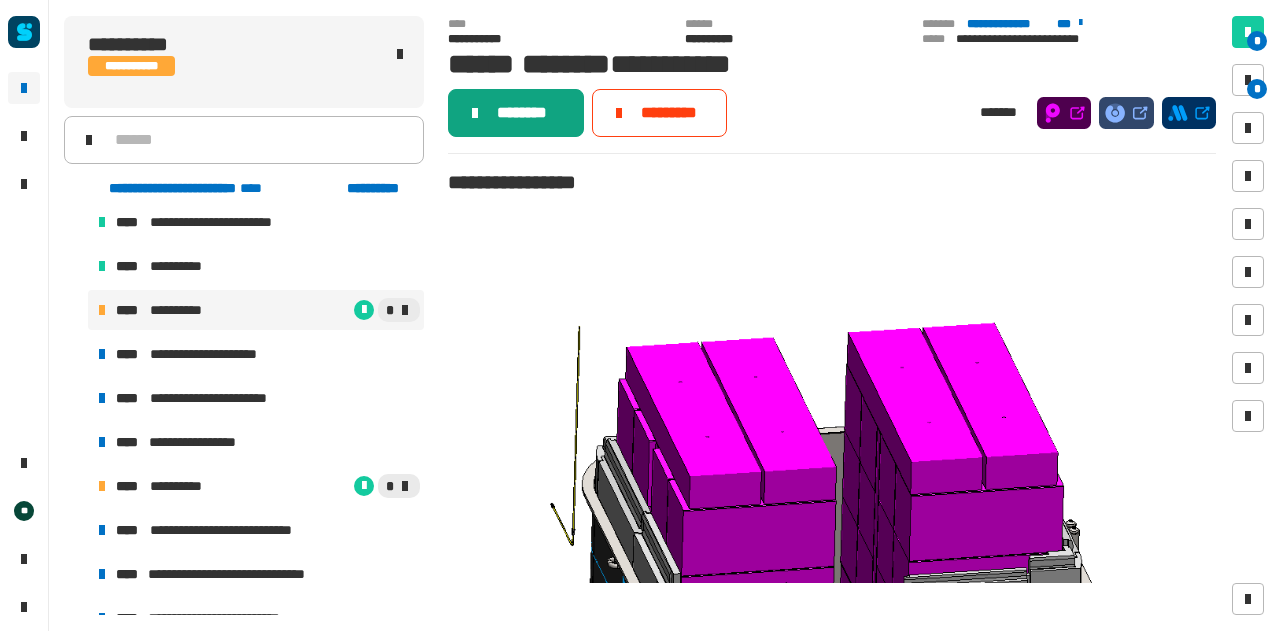 click on "********" 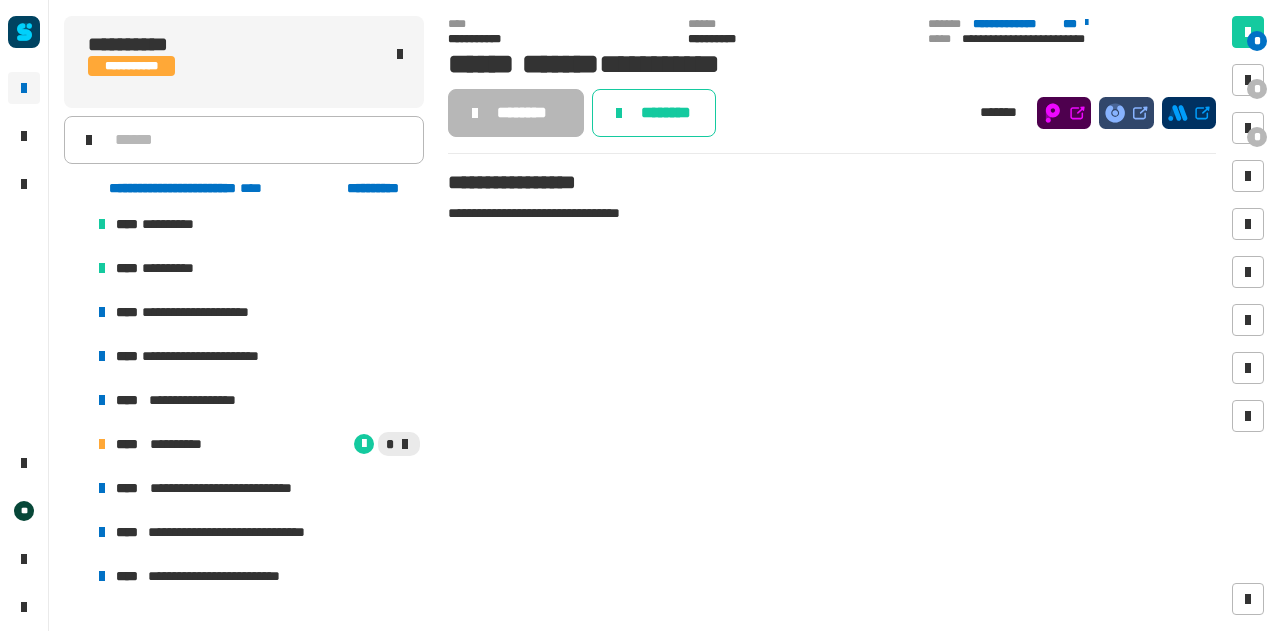 scroll, scrollTop: 1679, scrollLeft: 0, axis: vertical 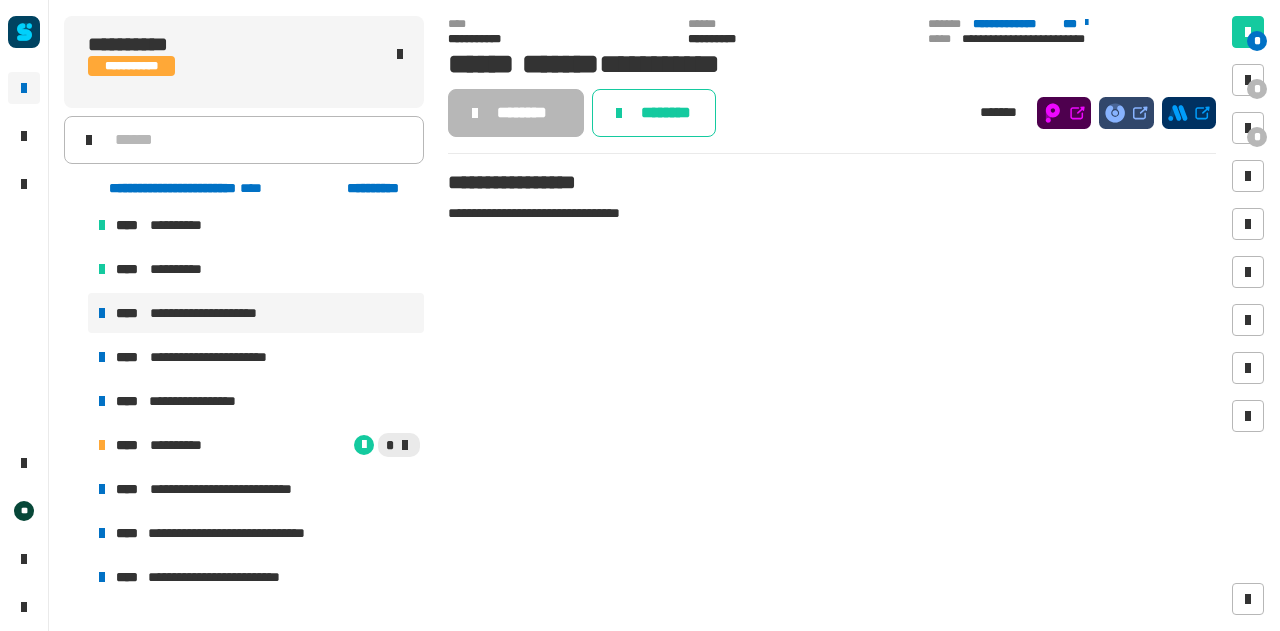 click on "**********" at bounding box center (218, 313) 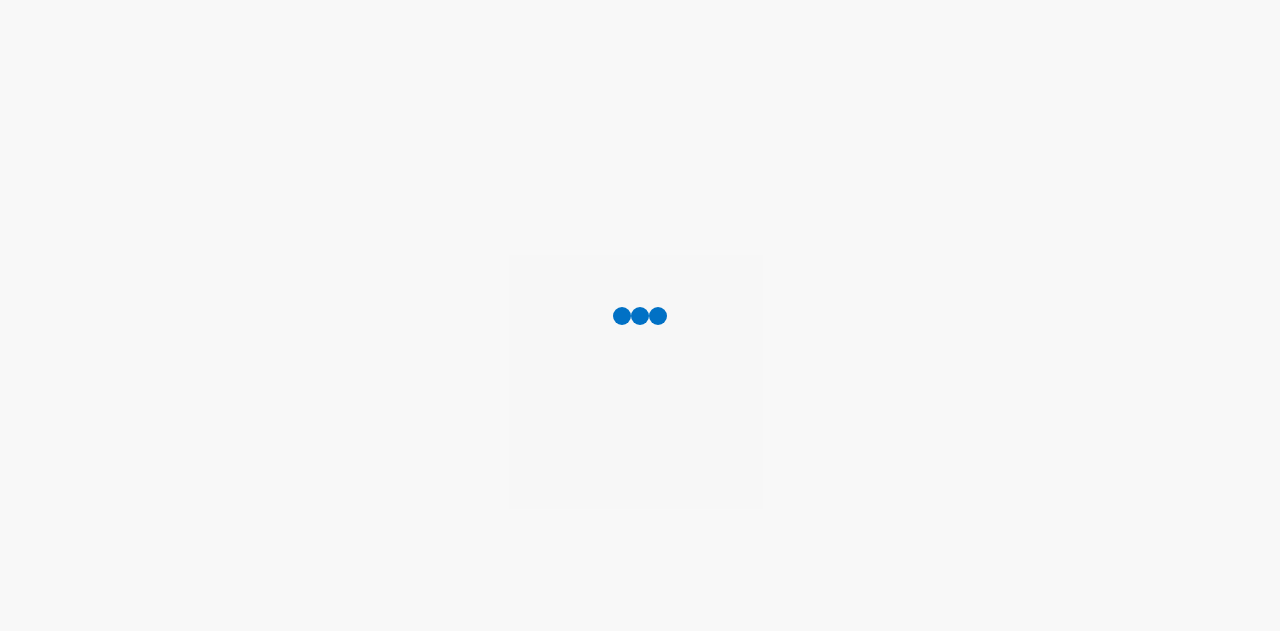 scroll, scrollTop: 0, scrollLeft: 0, axis: both 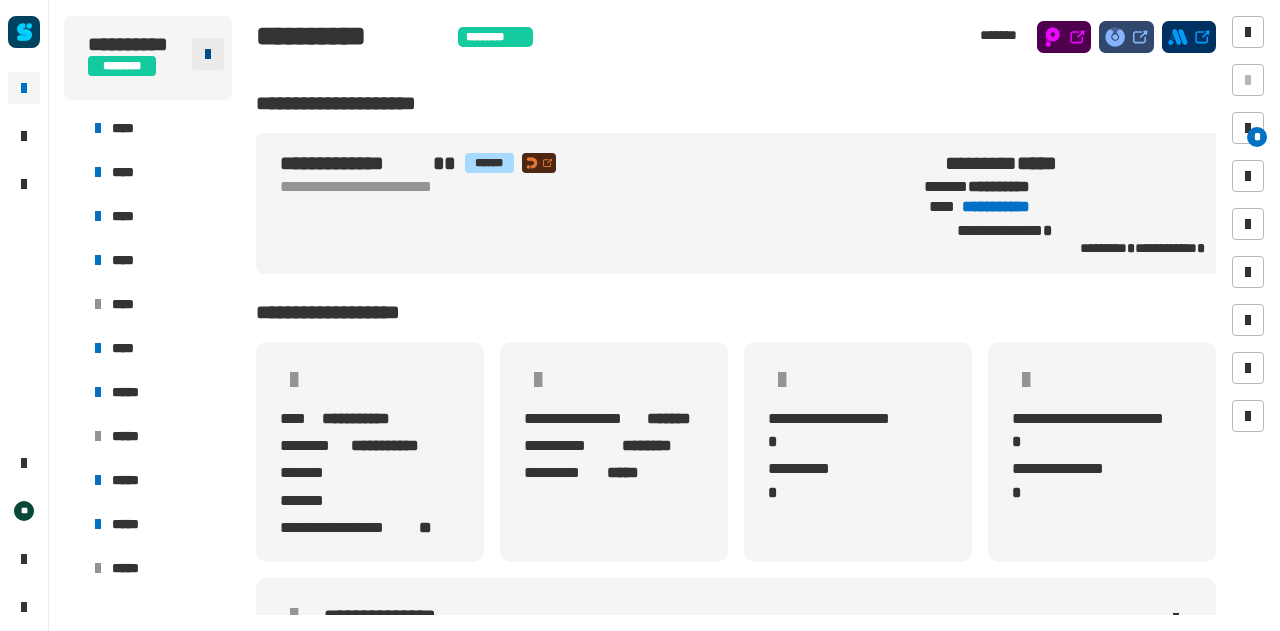 click 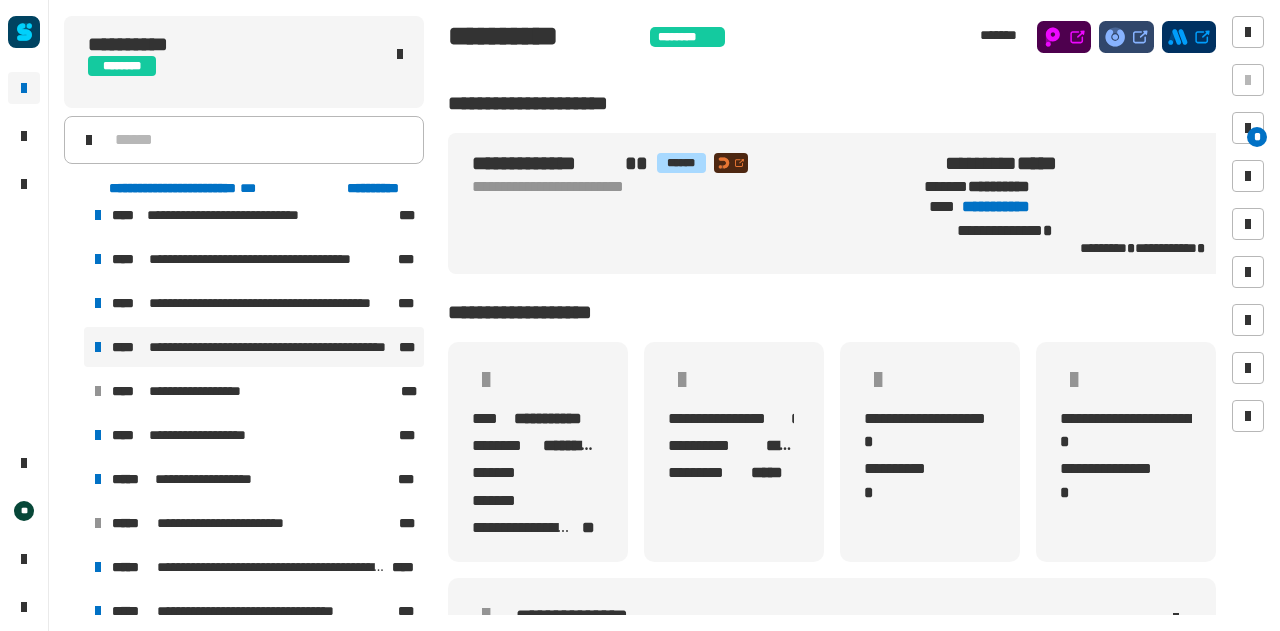 scroll, scrollTop: 0, scrollLeft: 0, axis: both 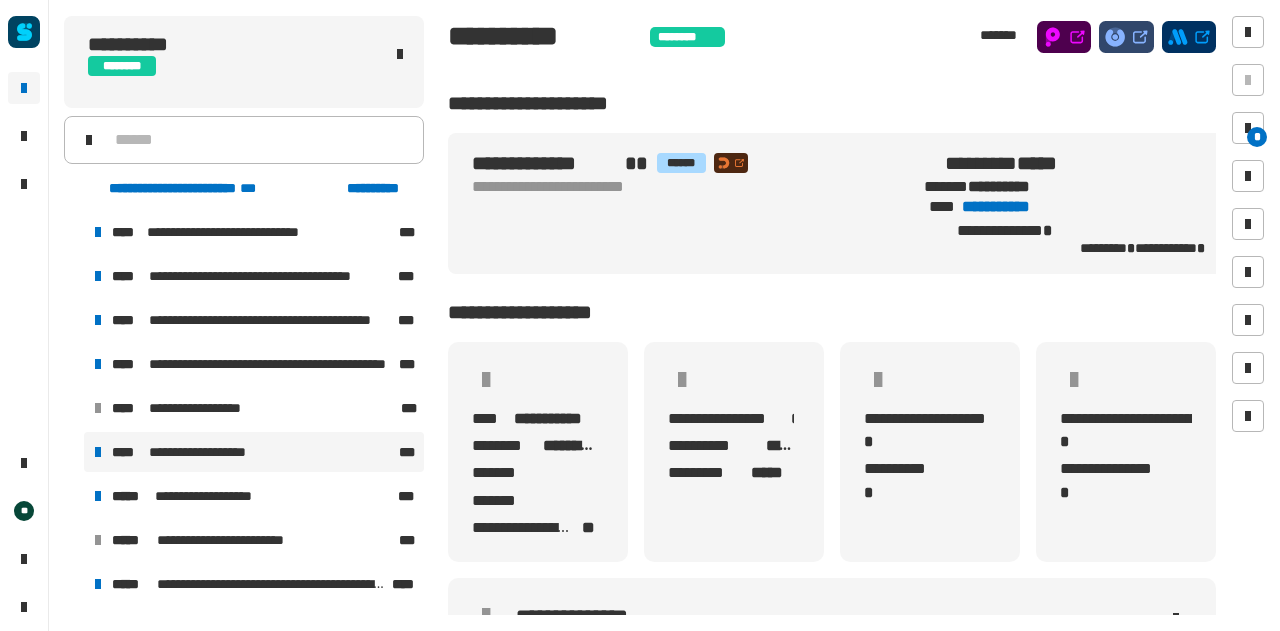 click on "**********" at bounding box center (254, 452) 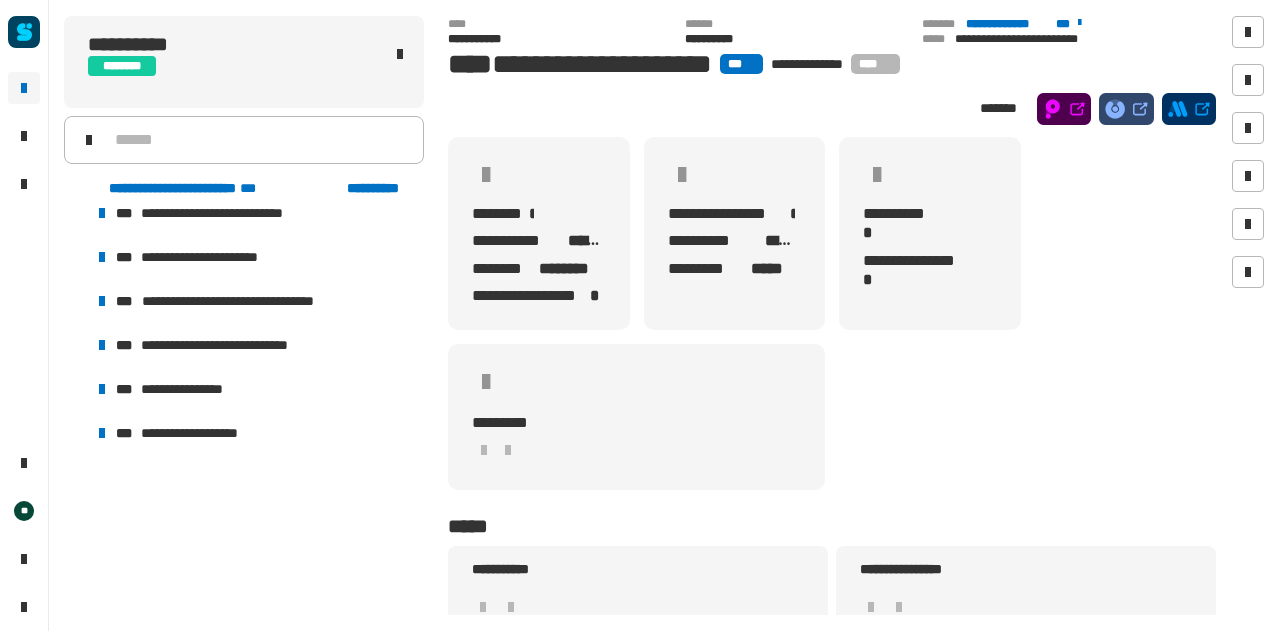 scroll, scrollTop: 160, scrollLeft: 0, axis: vertical 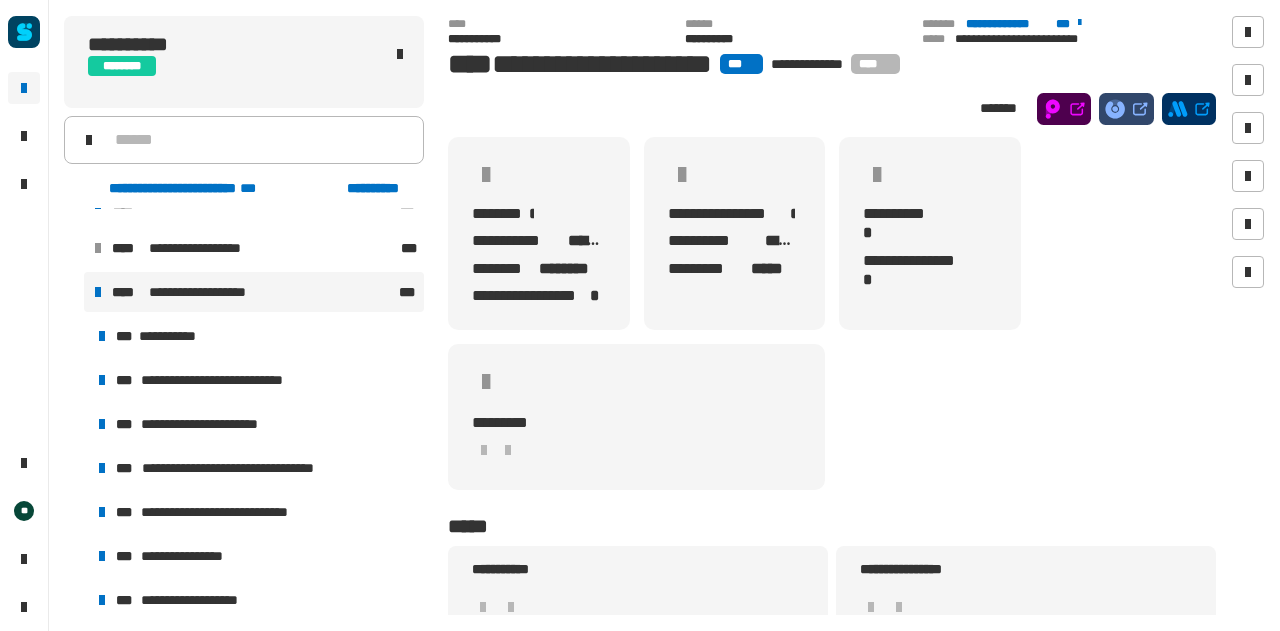 click at bounding box center (74, 292) 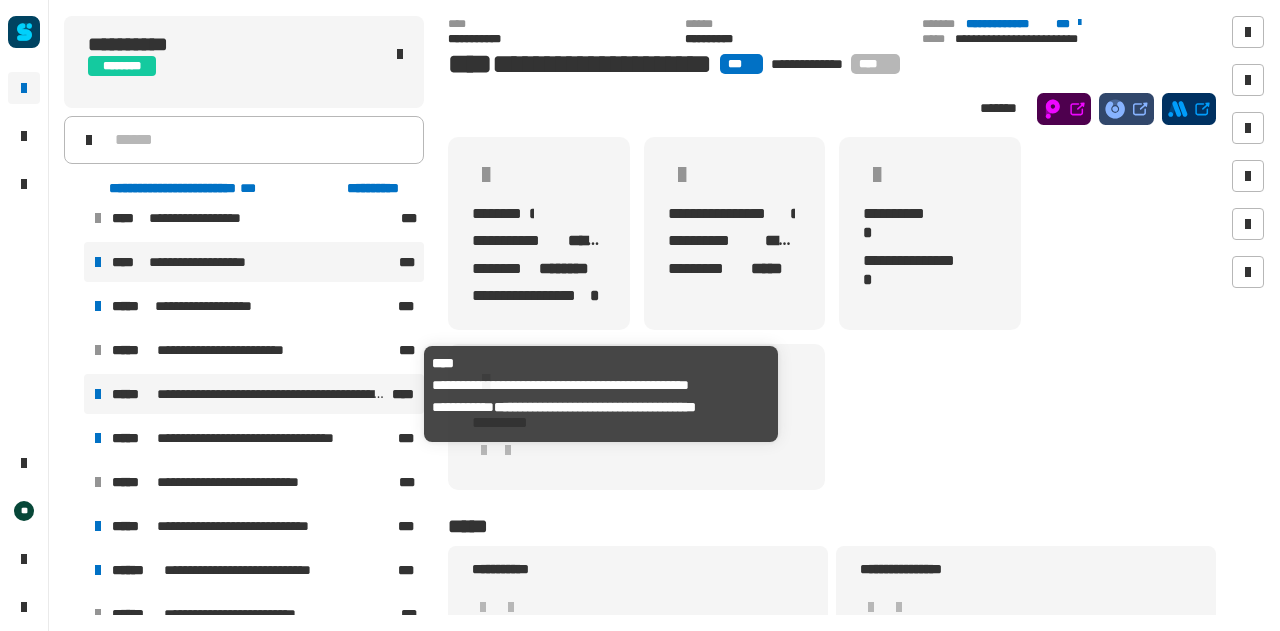 scroll, scrollTop: 222, scrollLeft: 0, axis: vertical 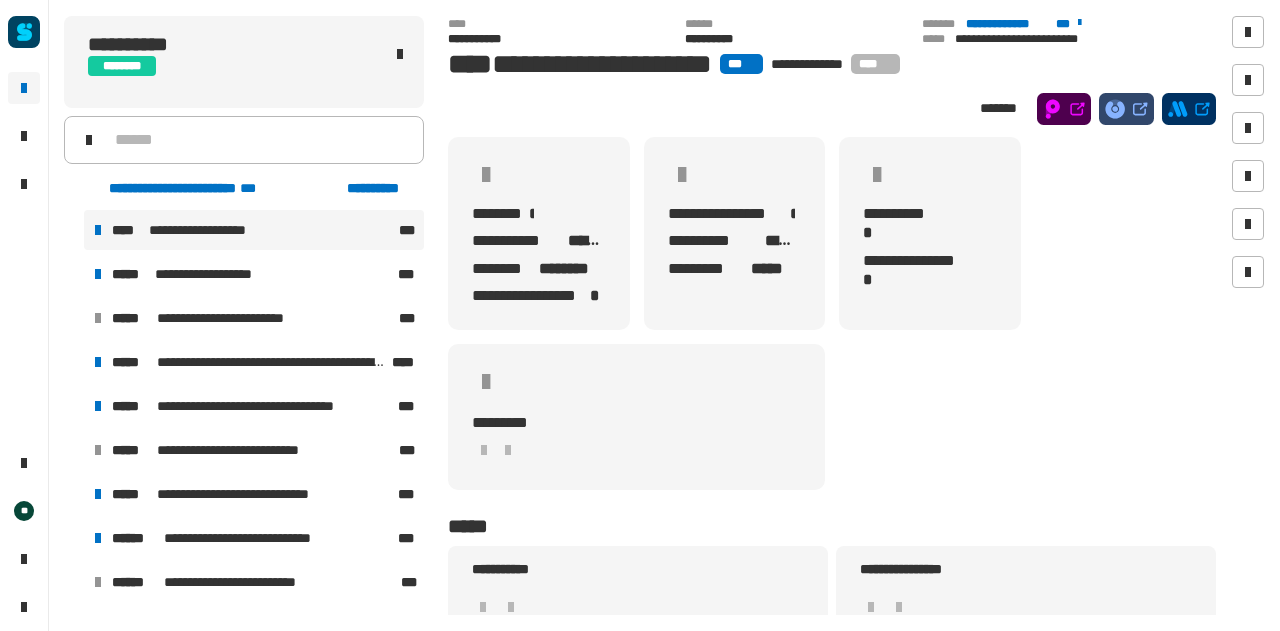 click at bounding box center [74, 362] 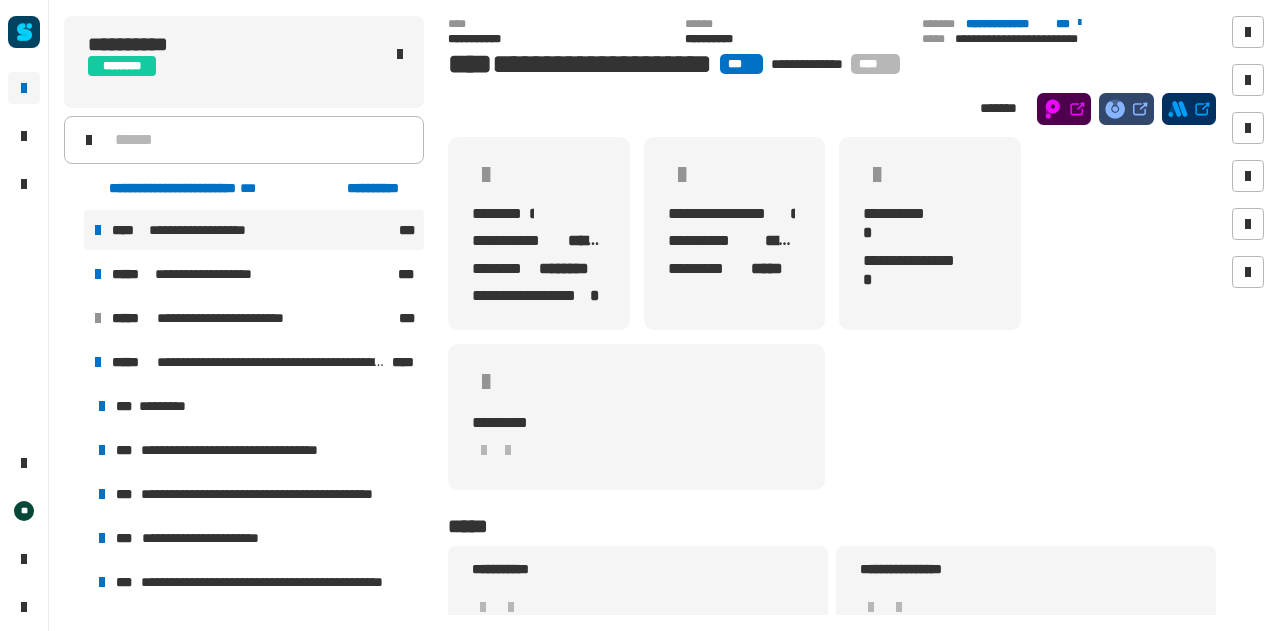 click at bounding box center (74, 362) 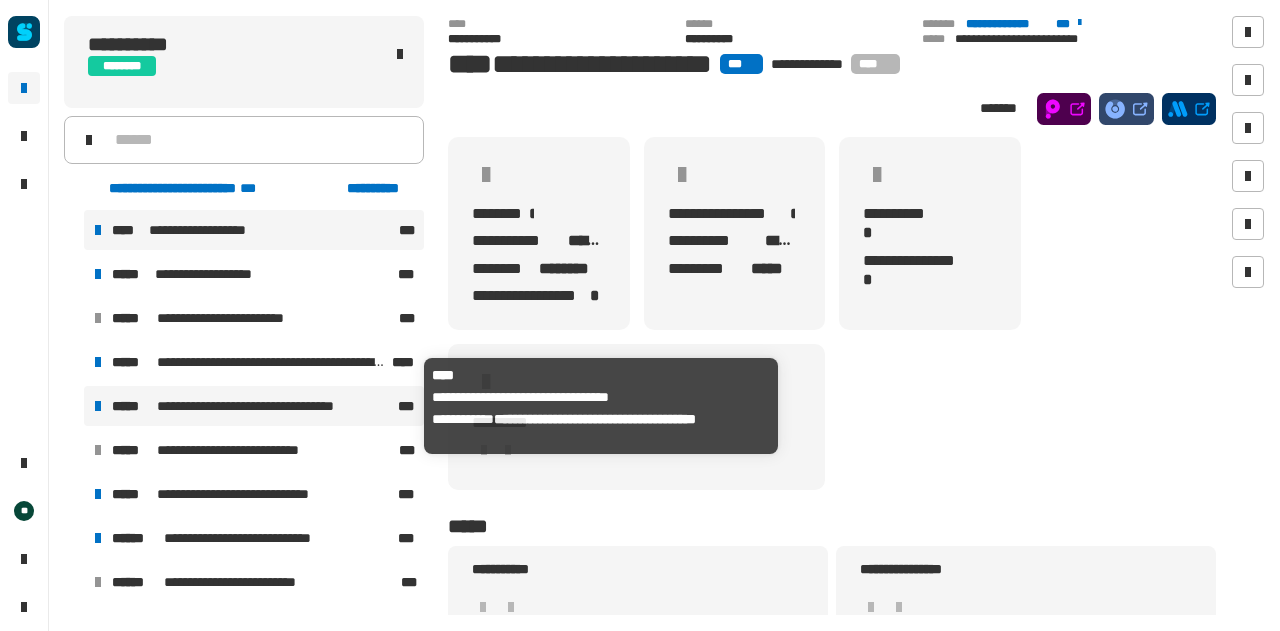 click on "**********" at bounding box center [264, 406] 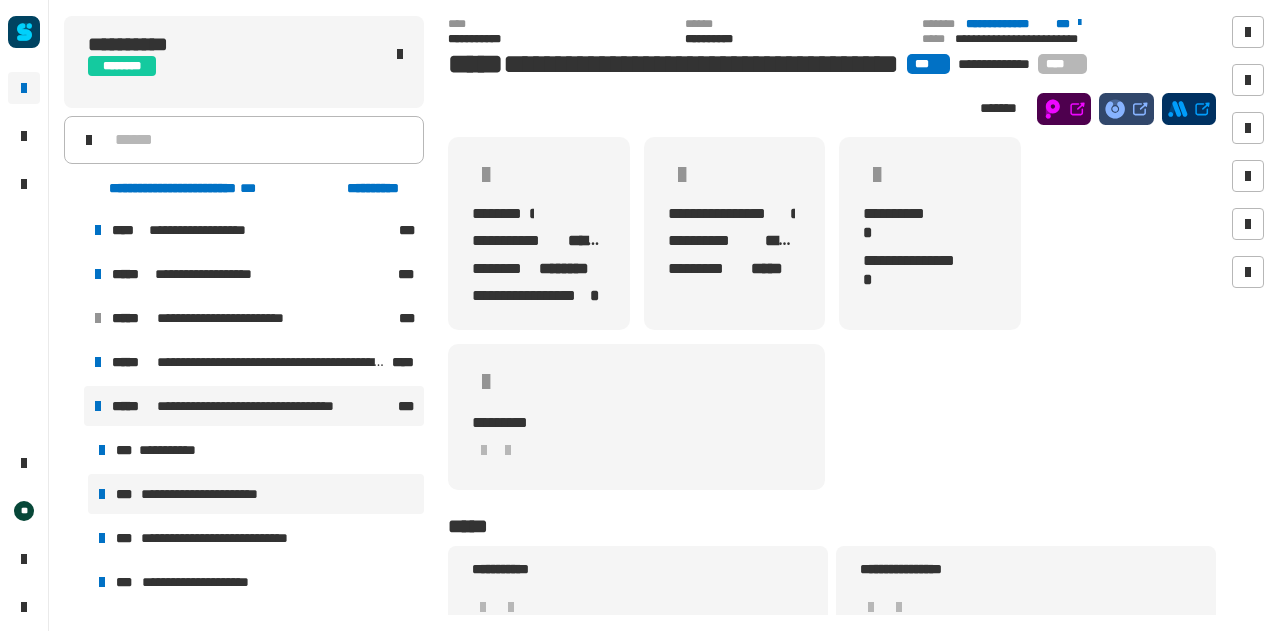 click on "**********" at bounding box center (212, 494) 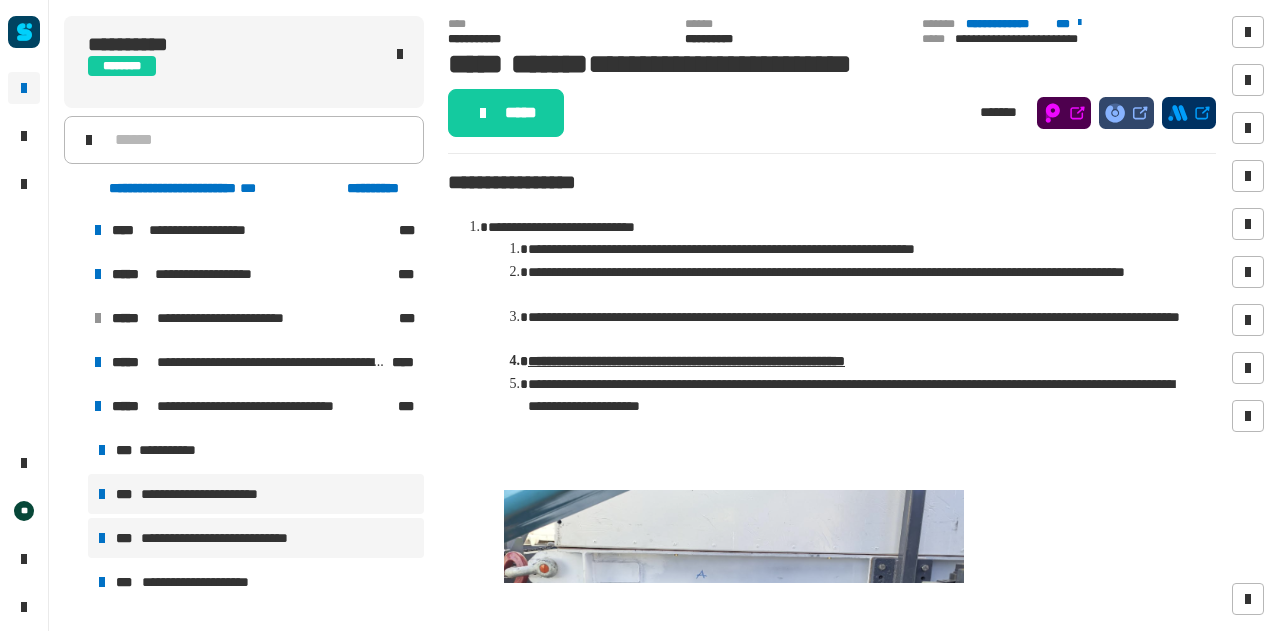 click on "**********" at bounding box center (233, 538) 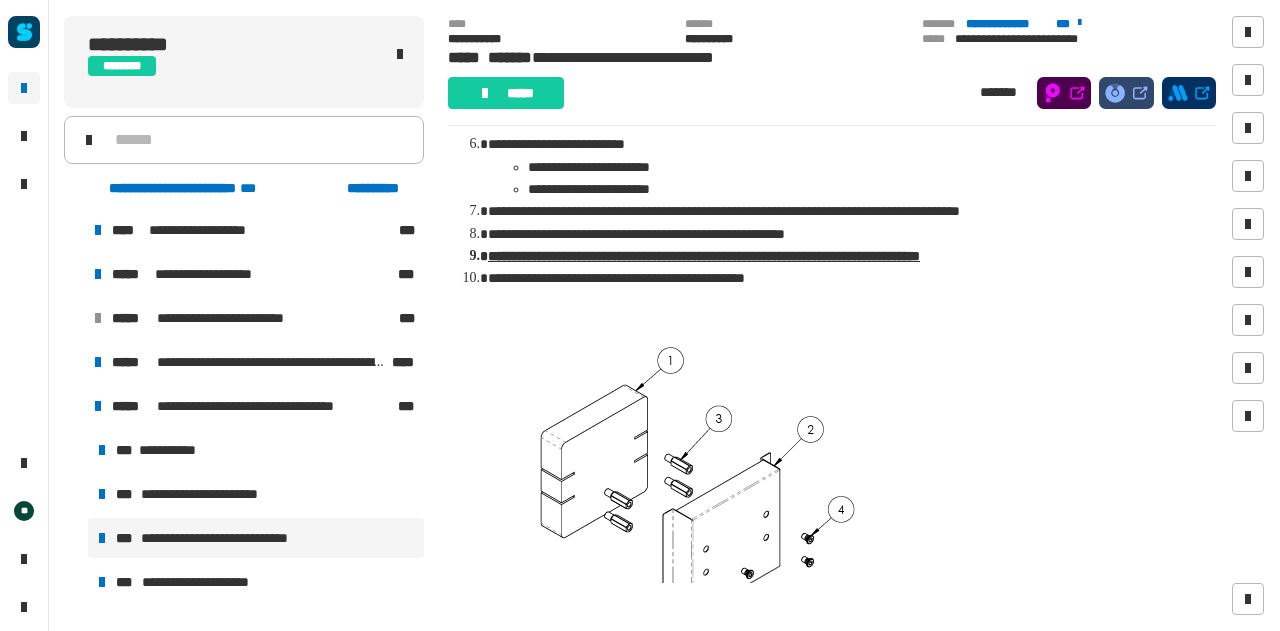 scroll, scrollTop: 472, scrollLeft: 0, axis: vertical 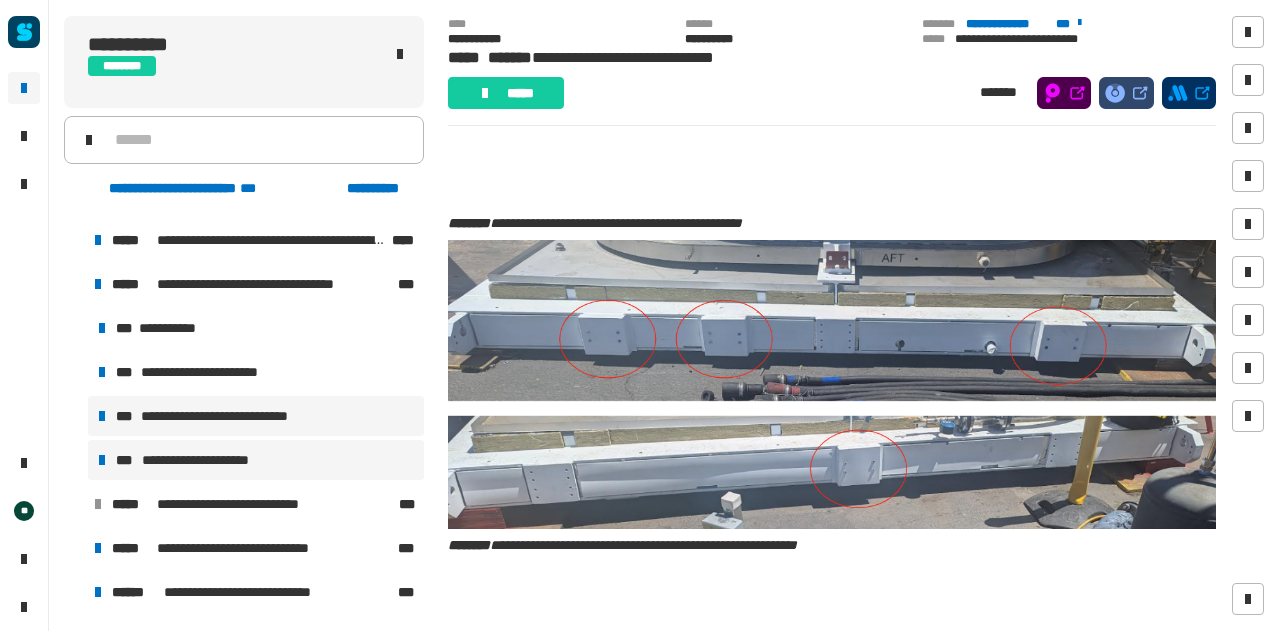 click on "**********" at bounding box center [208, 460] 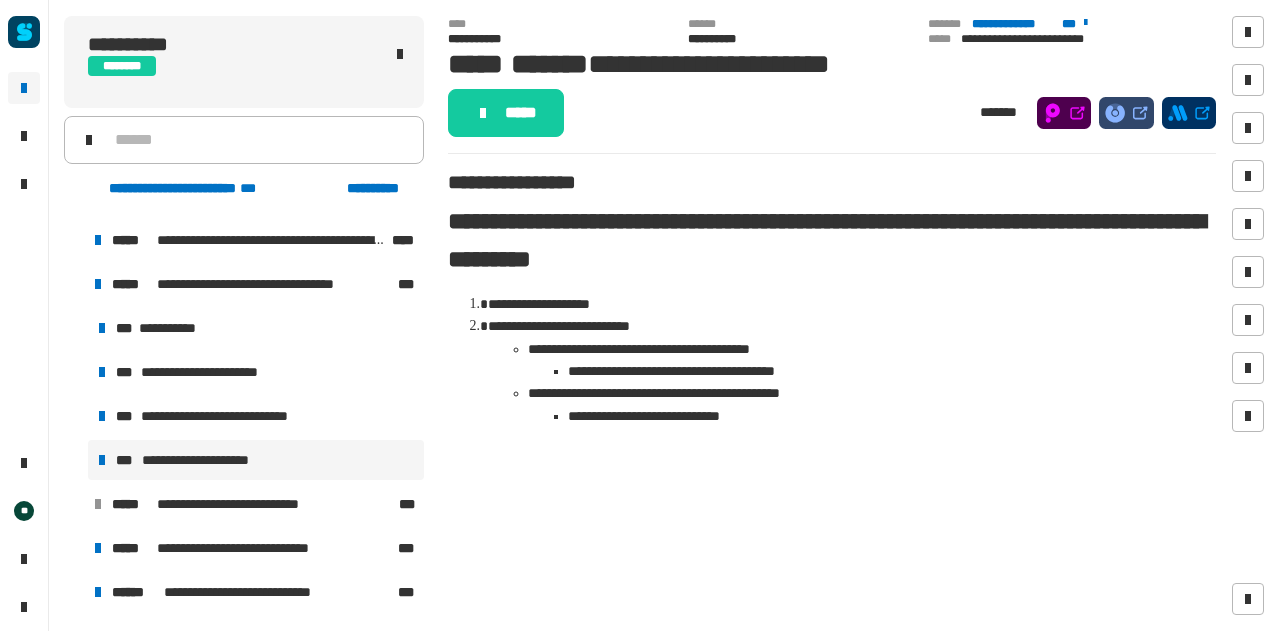 click at bounding box center (74, 284) 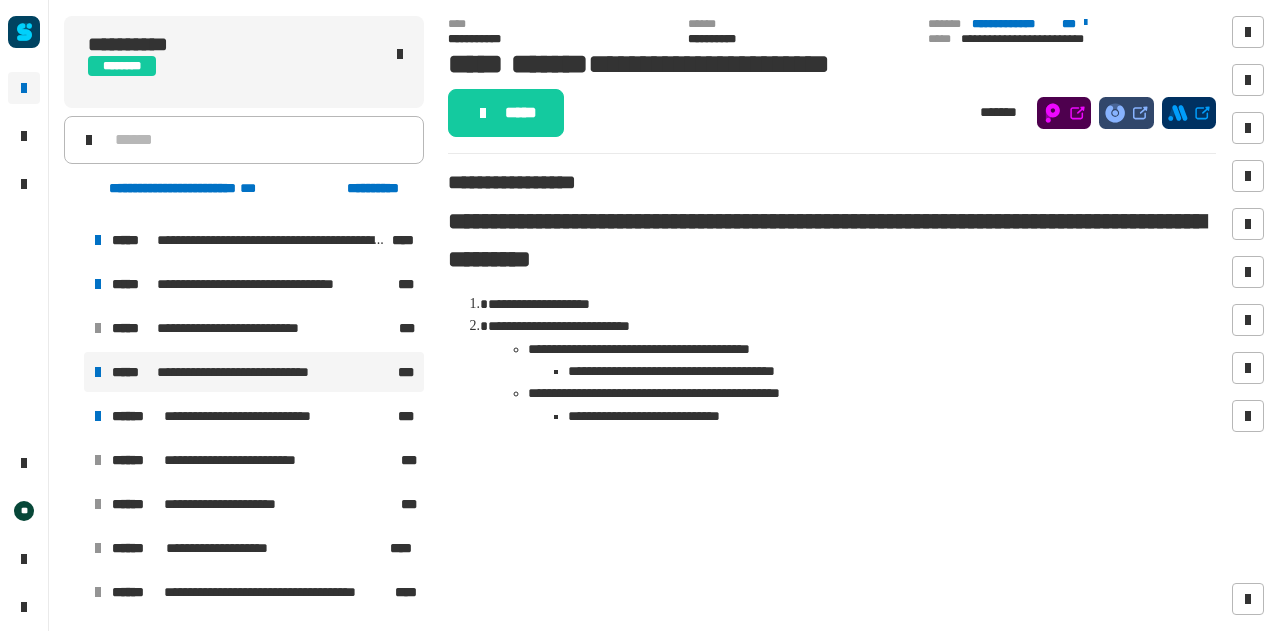 click on "**********" at bounding box center (254, 372) 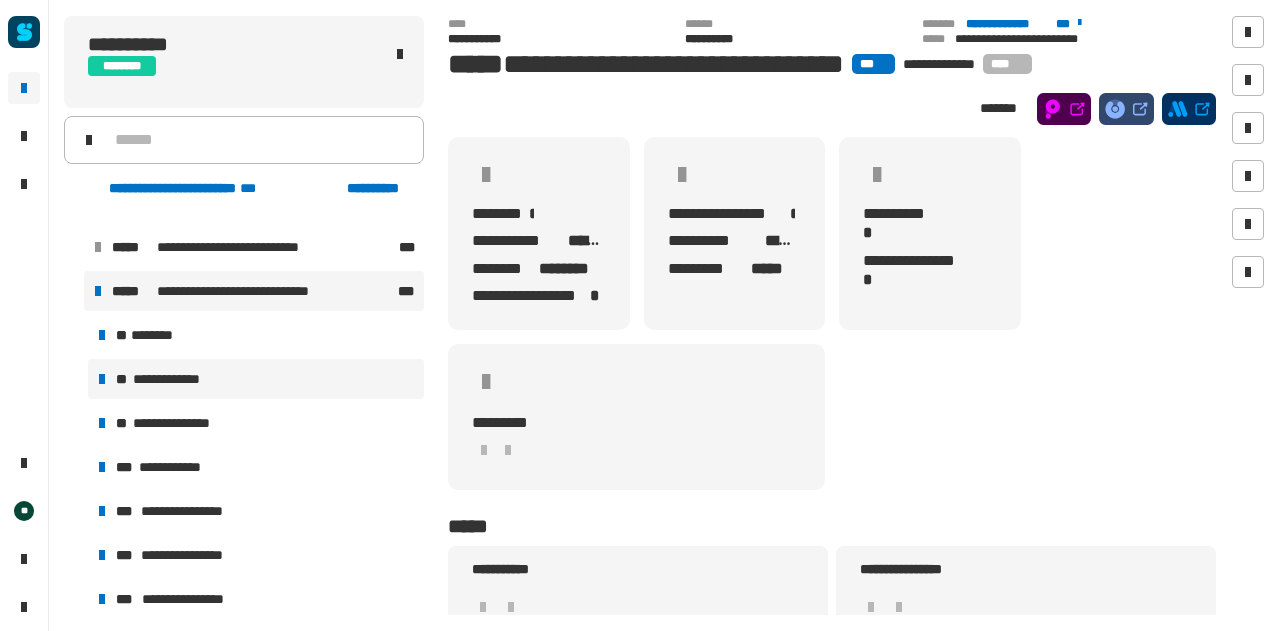scroll, scrollTop: 423, scrollLeft: 0, axis: vertical 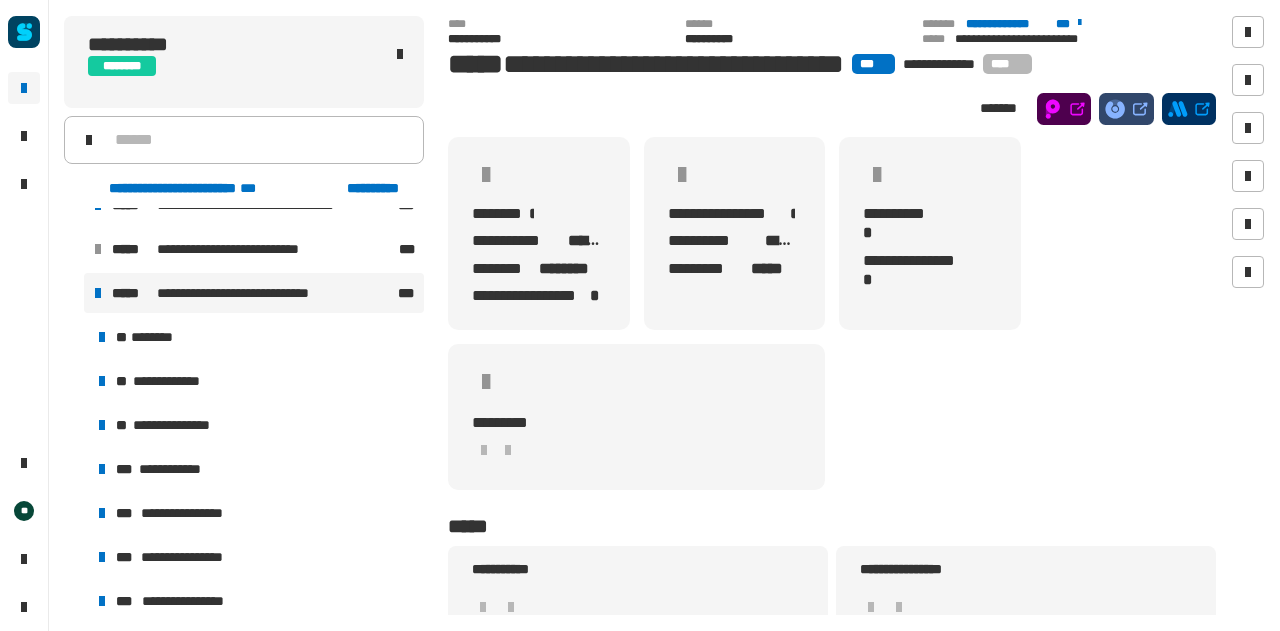 click at bounding box center [74, 293] 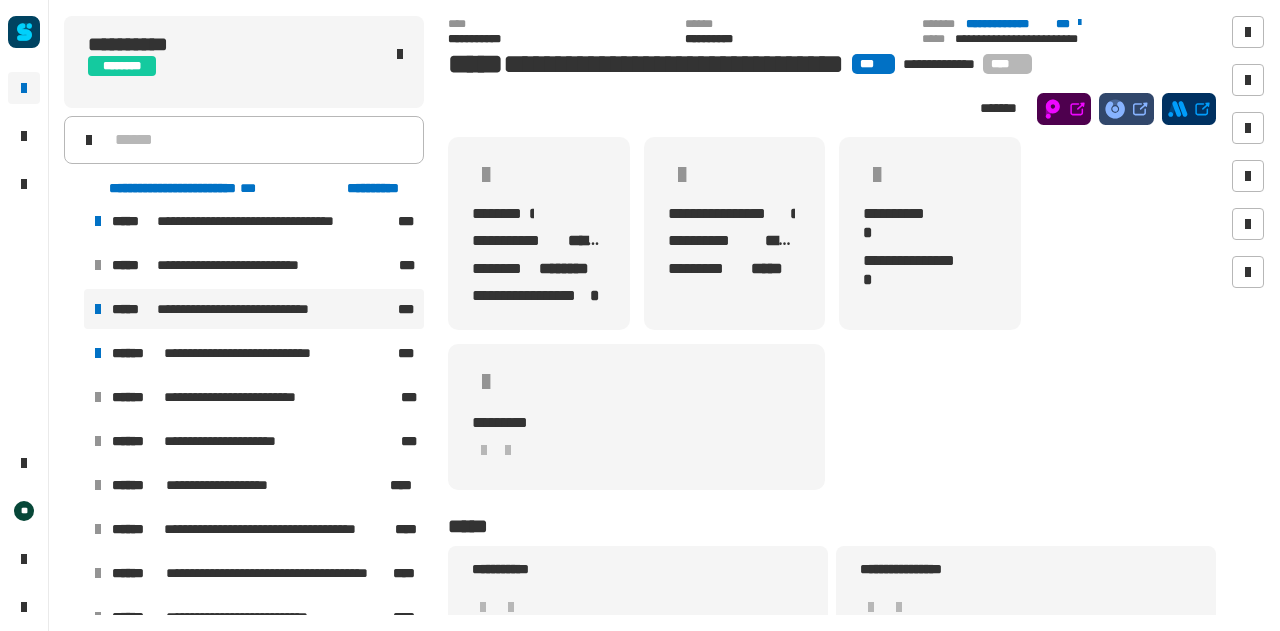 scroll, scrollTop: 406, scrollLeft: 0, axis: vertical 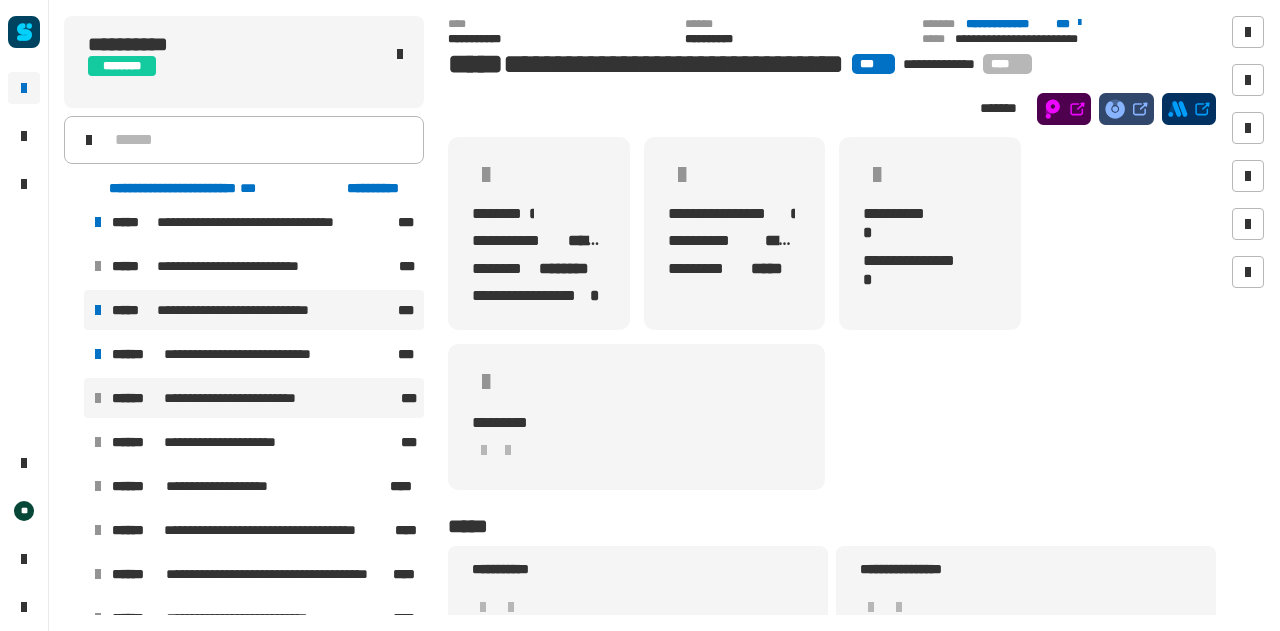 click on "**********" at bounding box center [254, 398] 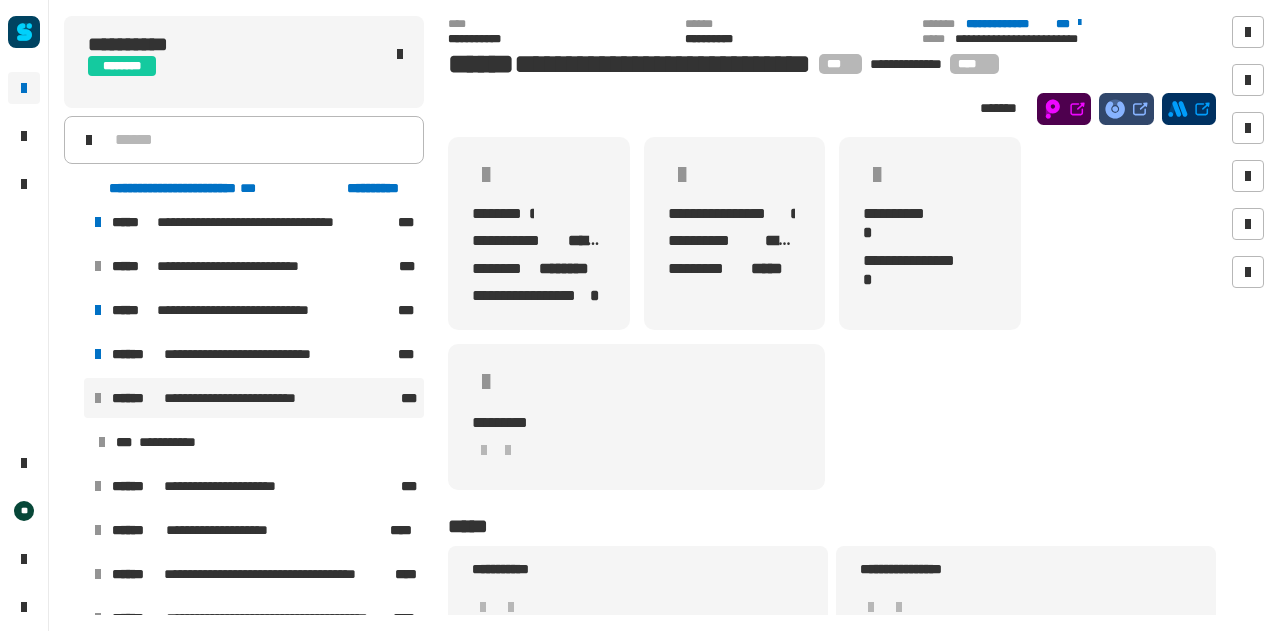 click at bounding box center [74, 398] 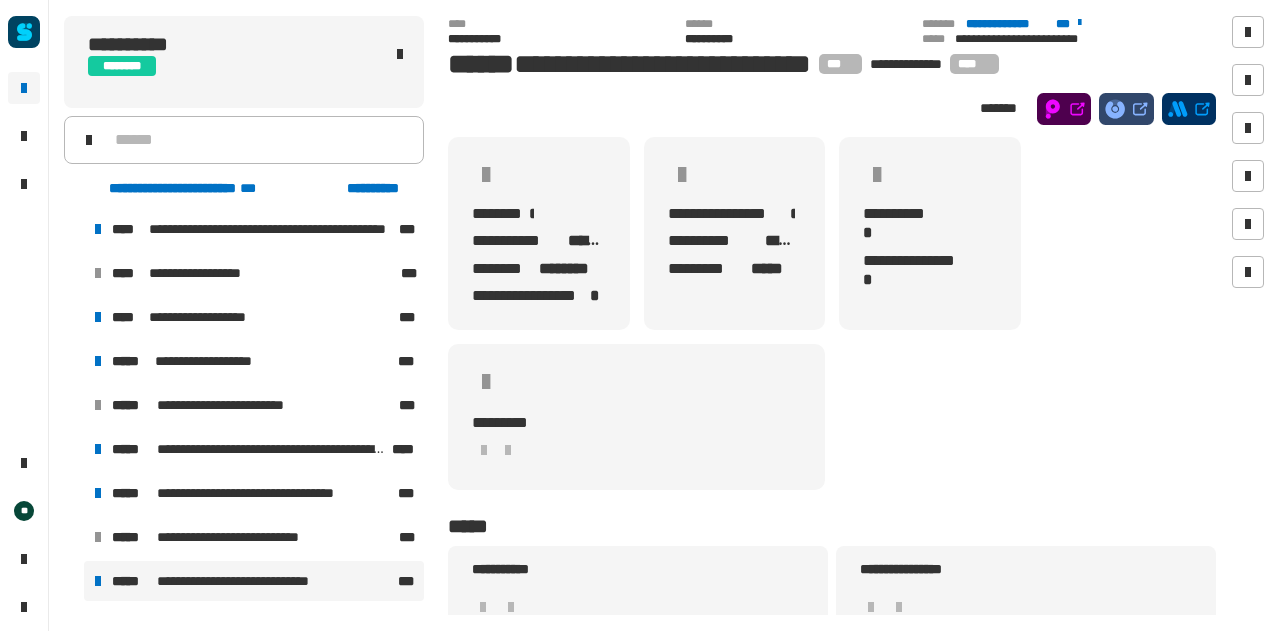 scroll, scrollTop: 134, scrollLeft: 0, axis: vertical 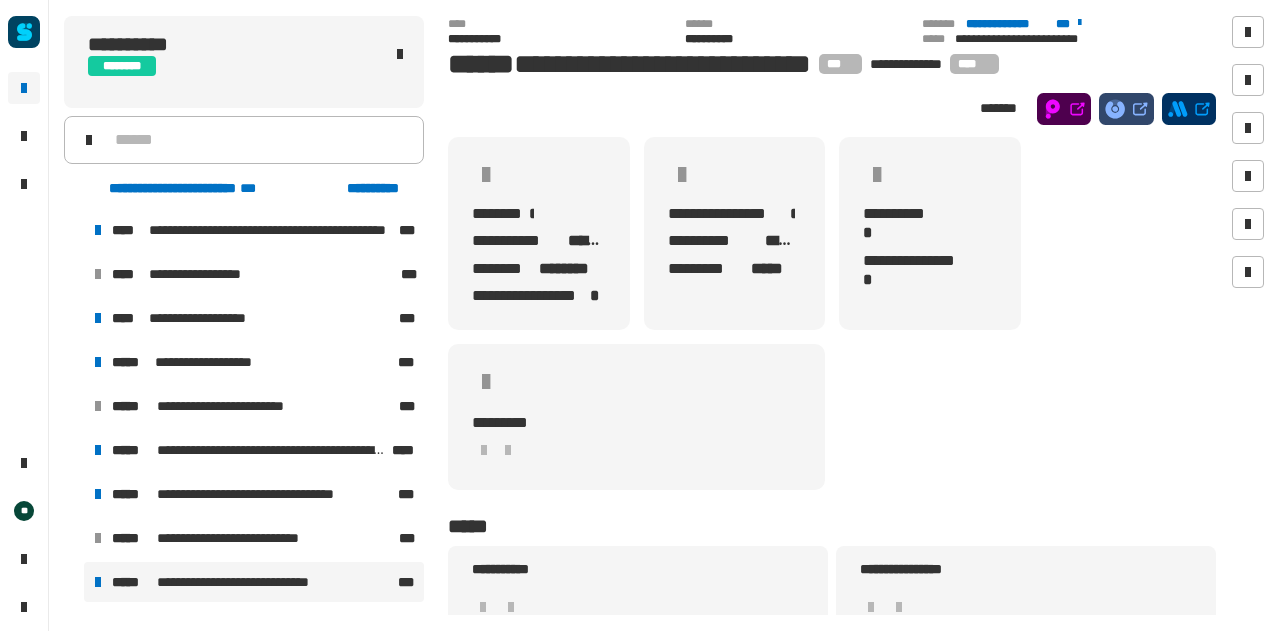 click on "**********" at bounding box center (254, 318) 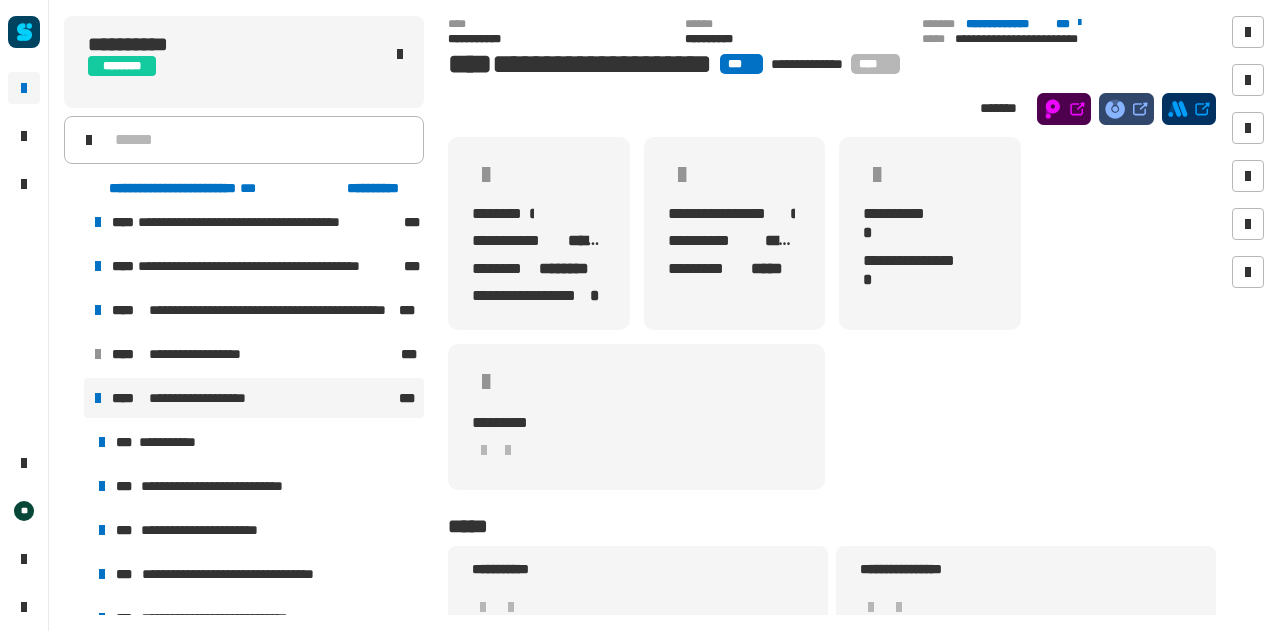 scroll, scrollTop: 52, scrollLeft: 0, axis: vertical 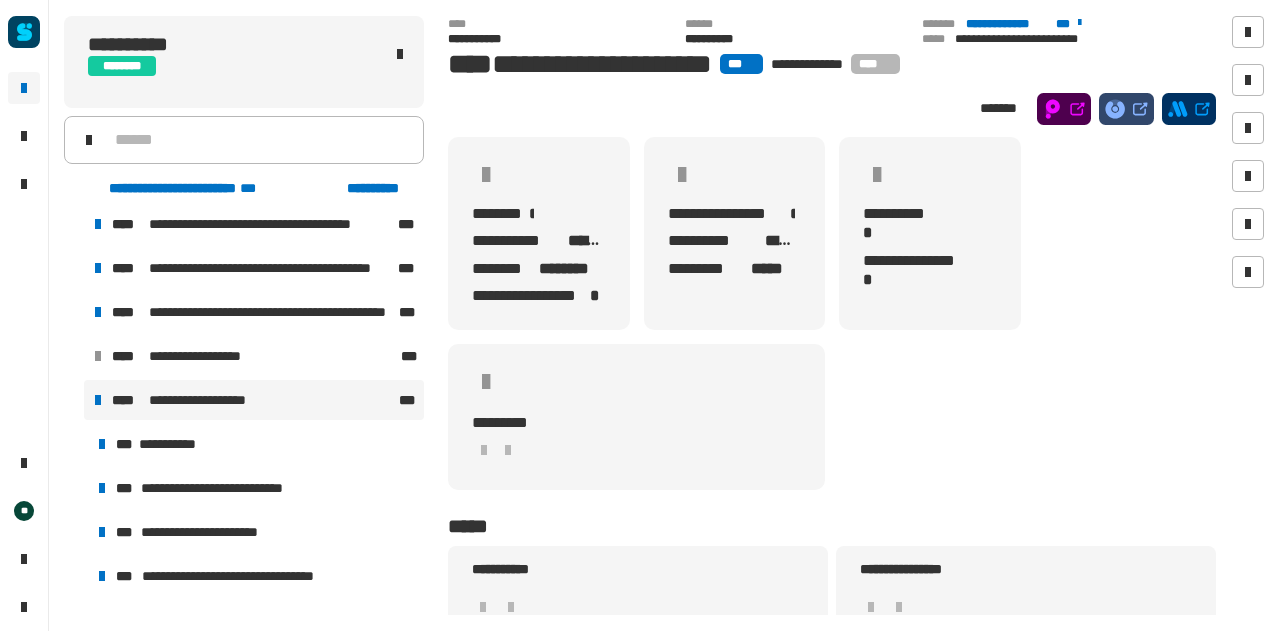 click at bounding box center [74, 400] 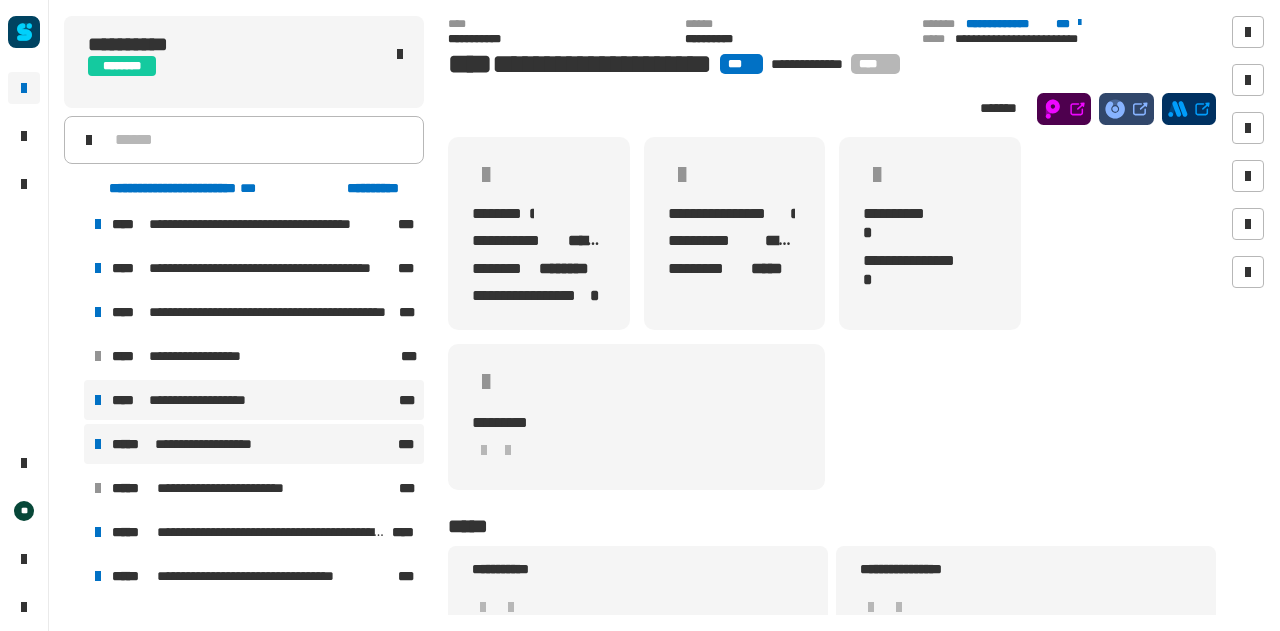 scroll, scrollTop: 92, scrollLeft: 0, axis: vertical 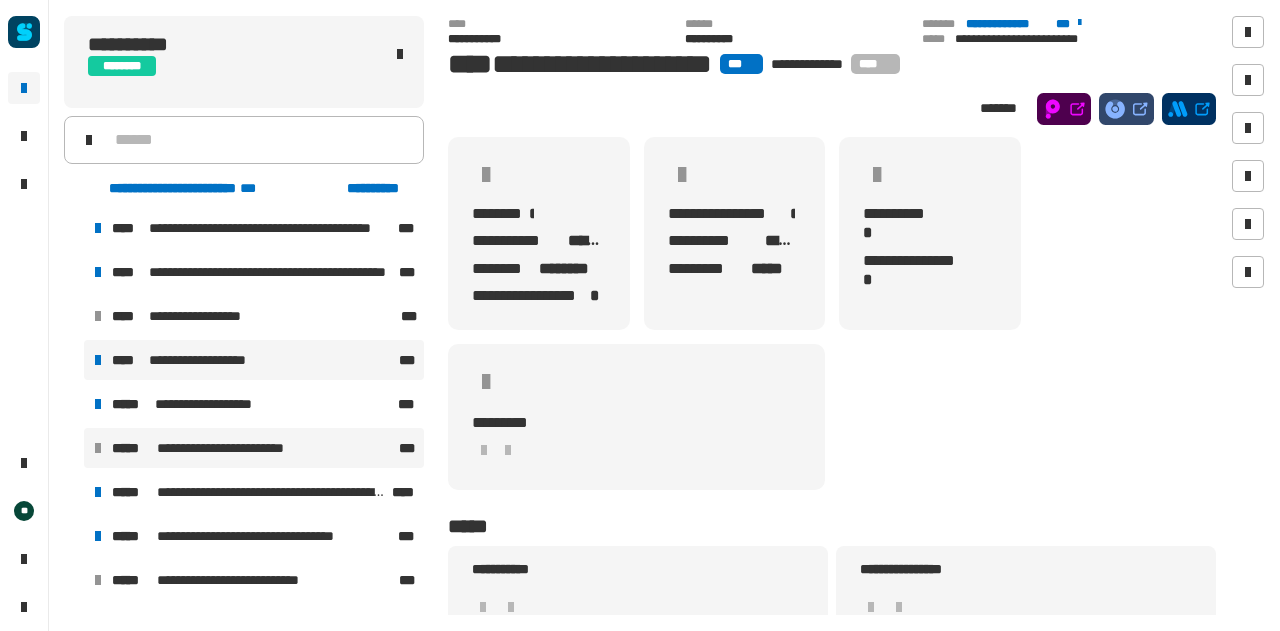 click on "**********" at bounding box center (241, 448) 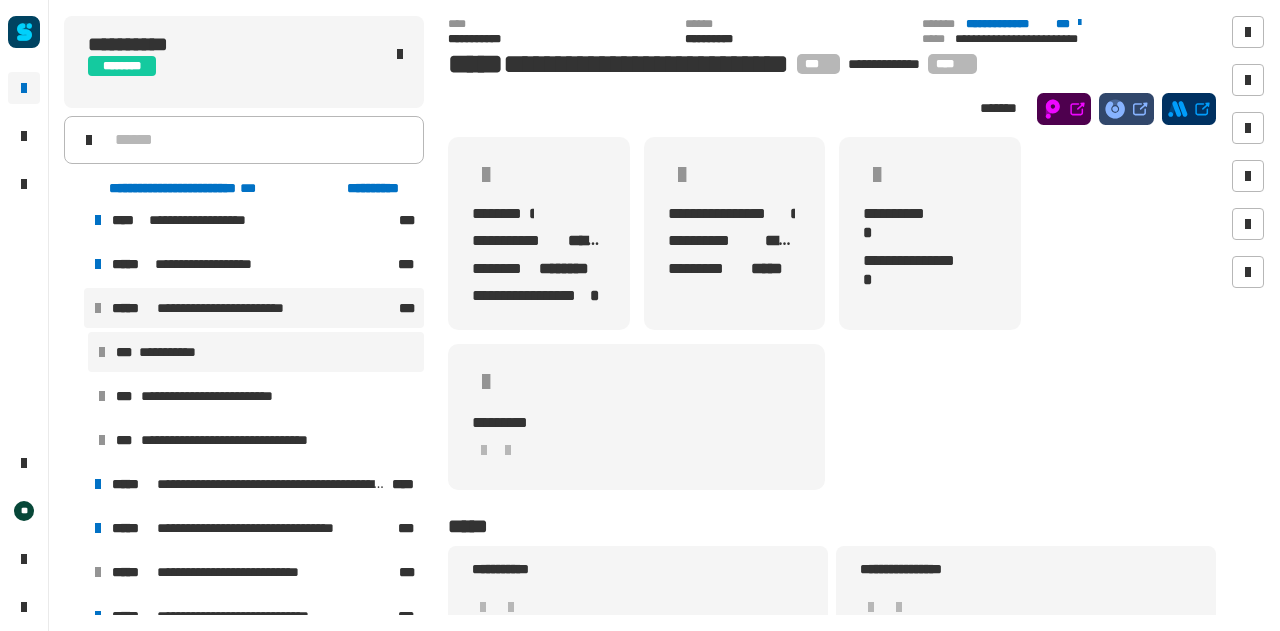 scroll, scrollTop: 218, scrollLeft: 0, axis: vertical 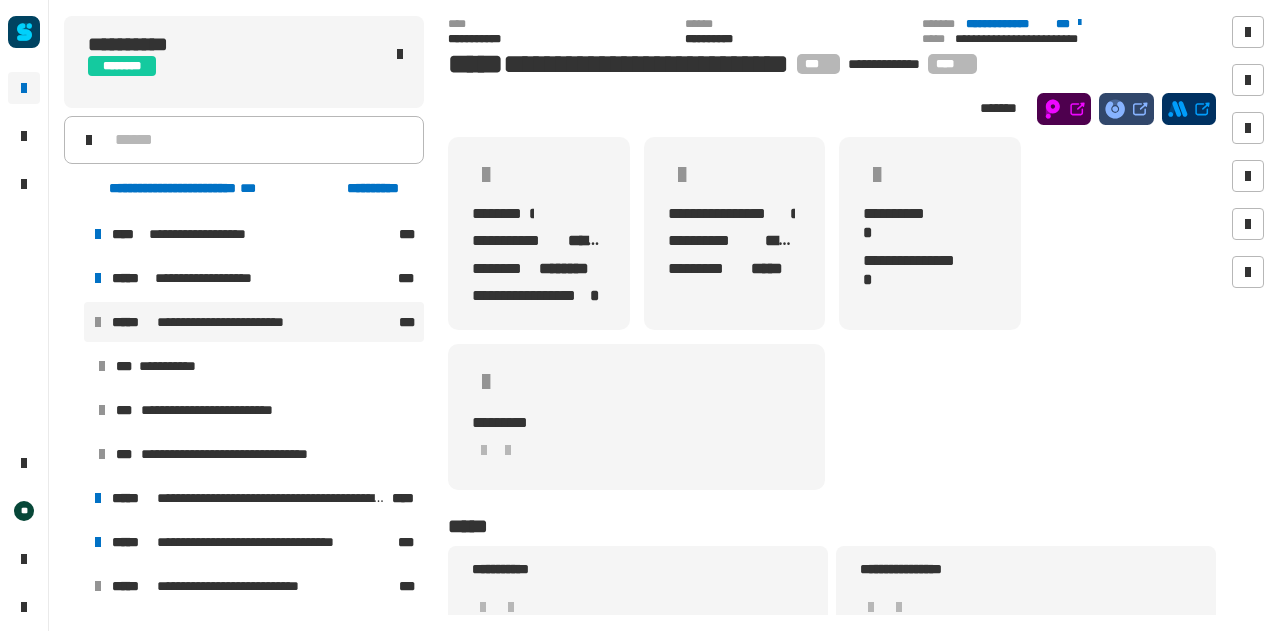 click on "**********" at bounding box center (244, 322) 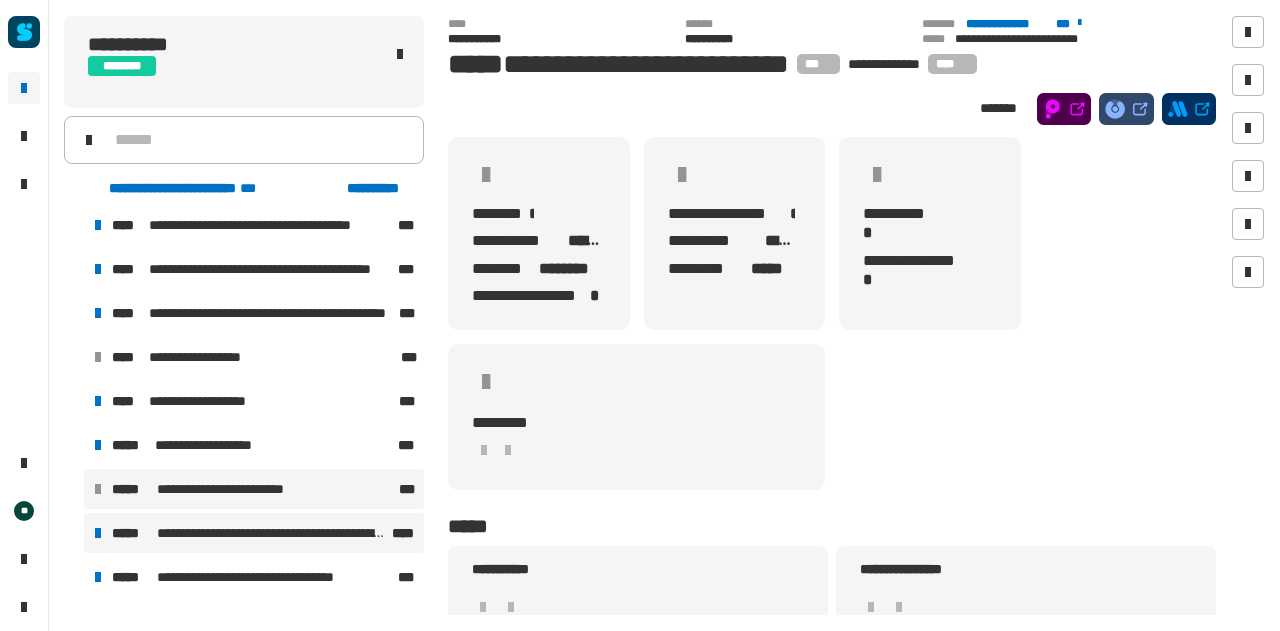 scroll, scrollTop: 52, scrollLeft: 0, axis: vertical 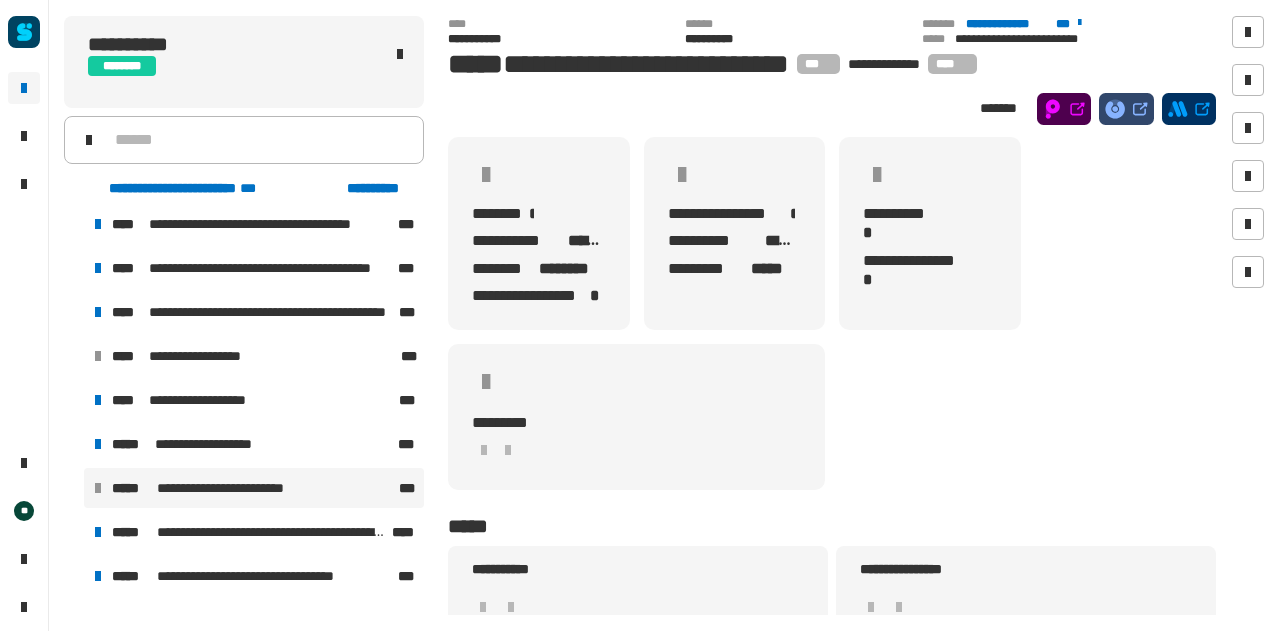 click at bounding box center [74, 400] 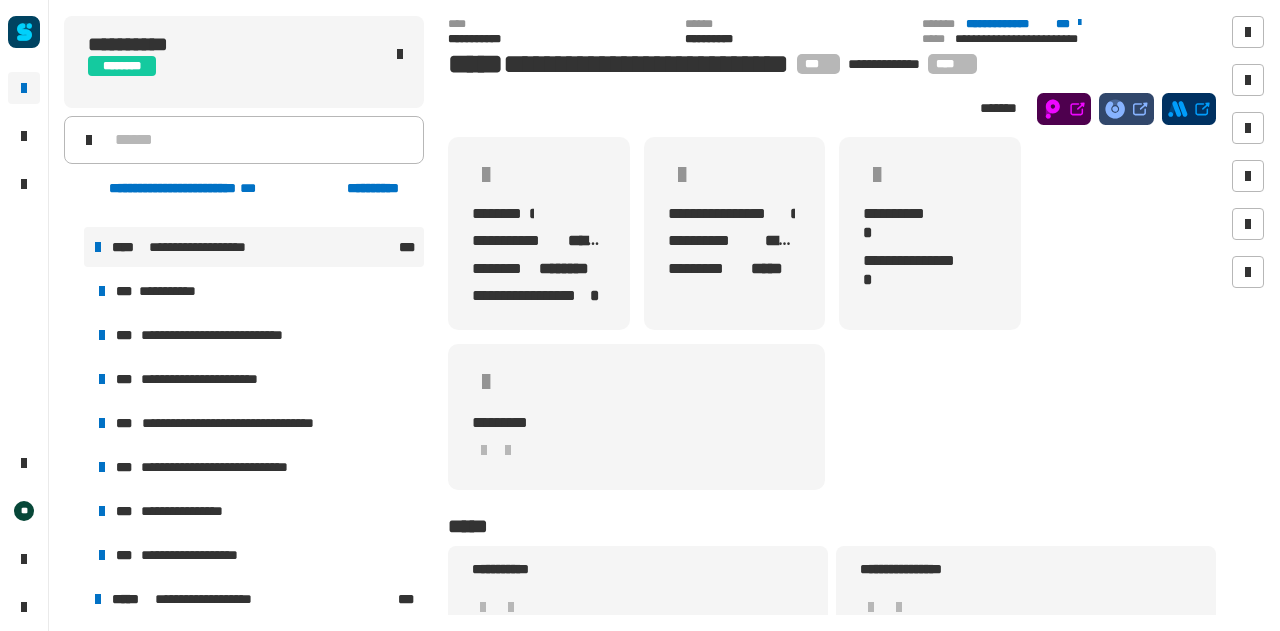 scroll, scrollTop: 206, scrollLeft: 0, axis: vertical 